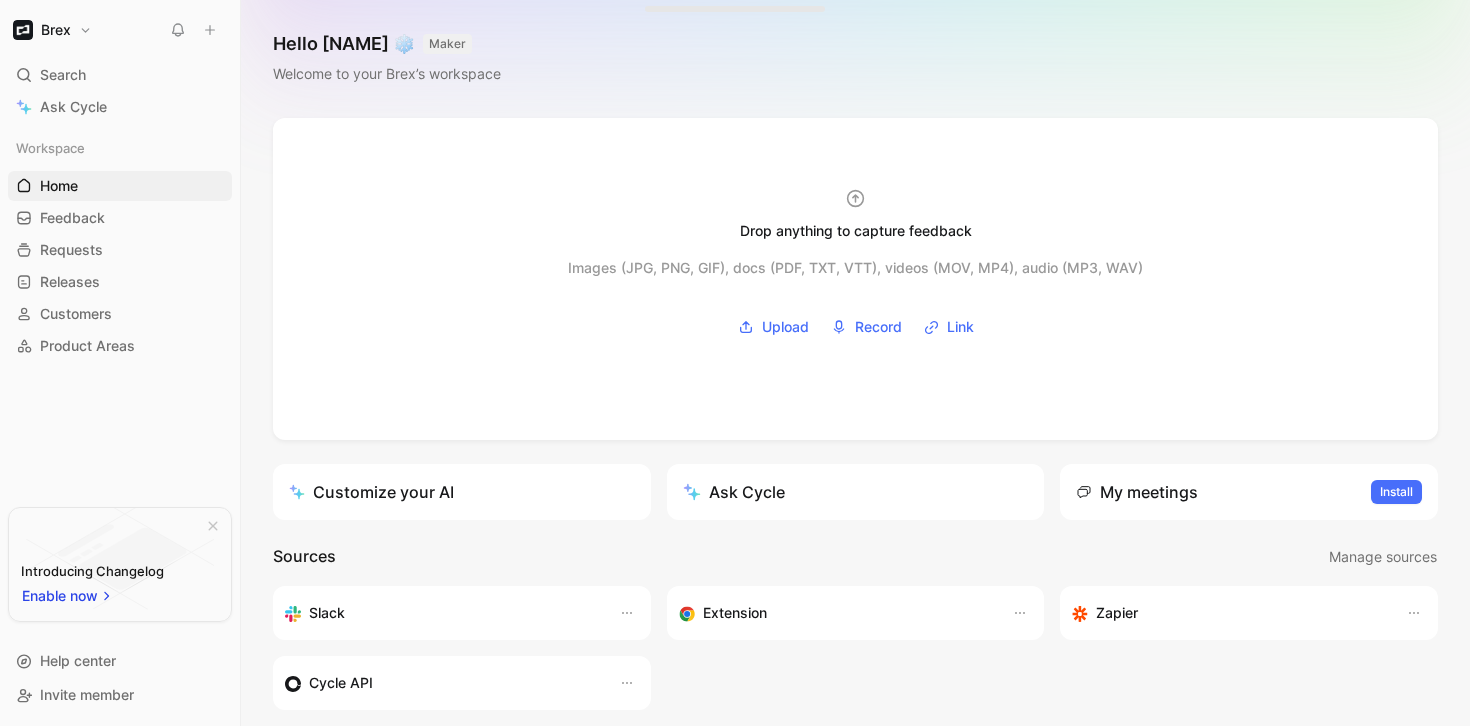 scroll, scrollTop: 0, scrollLeft: 0, axis: both 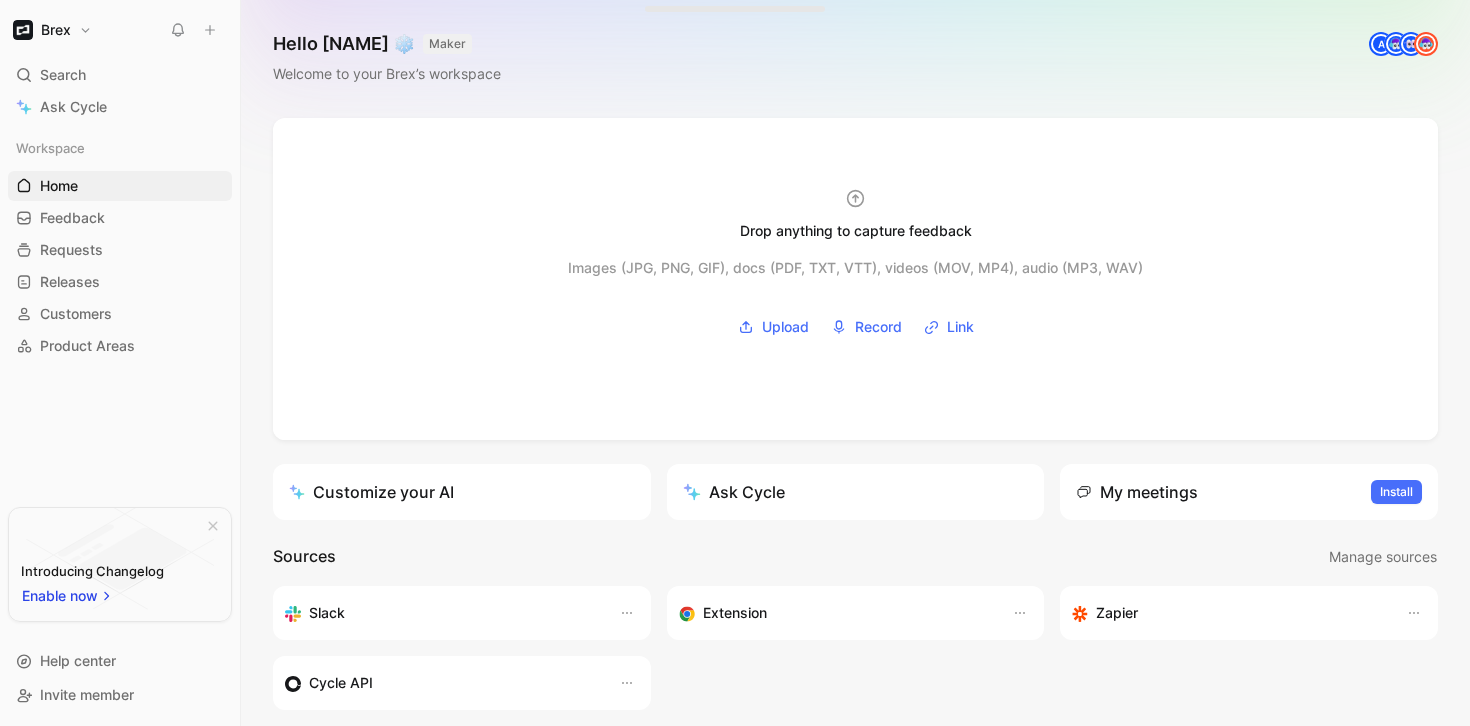 click 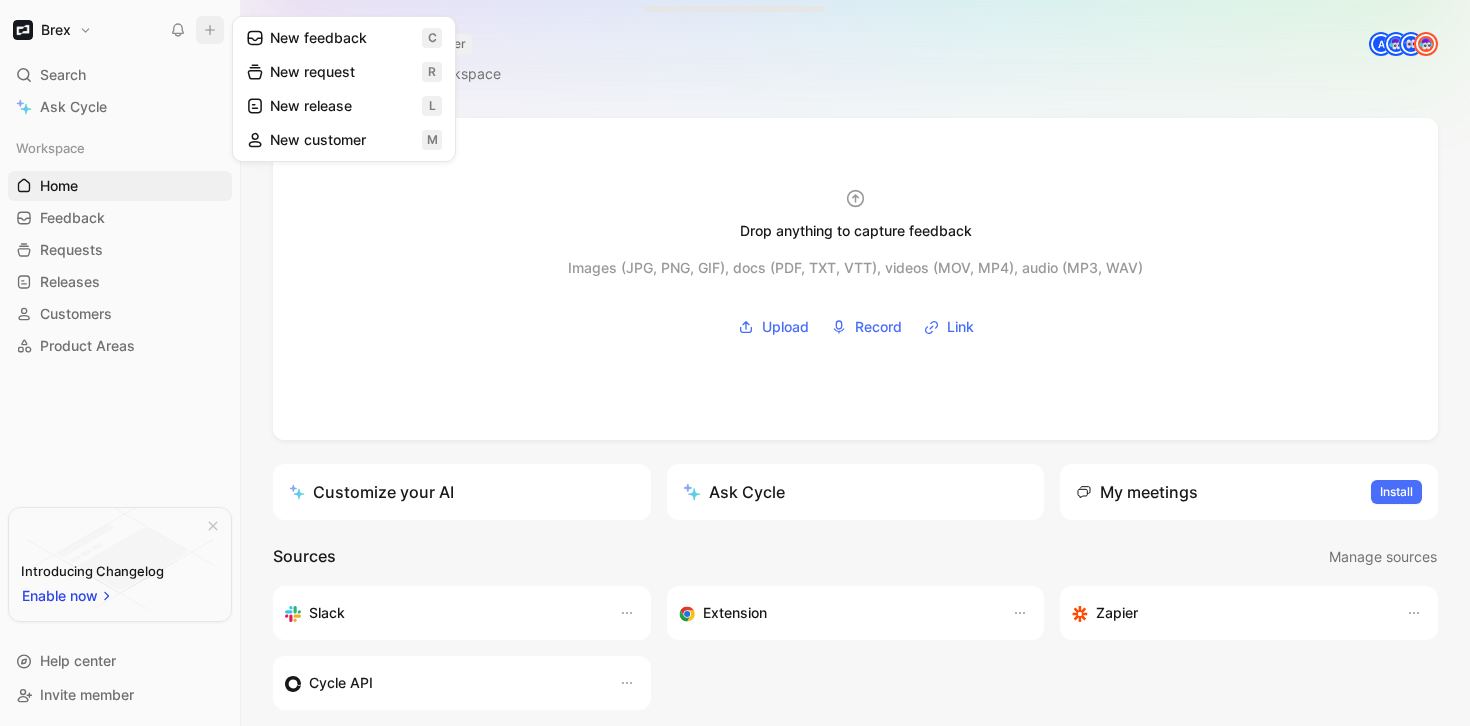 click on "New request r" at bounding box center (344, 72) 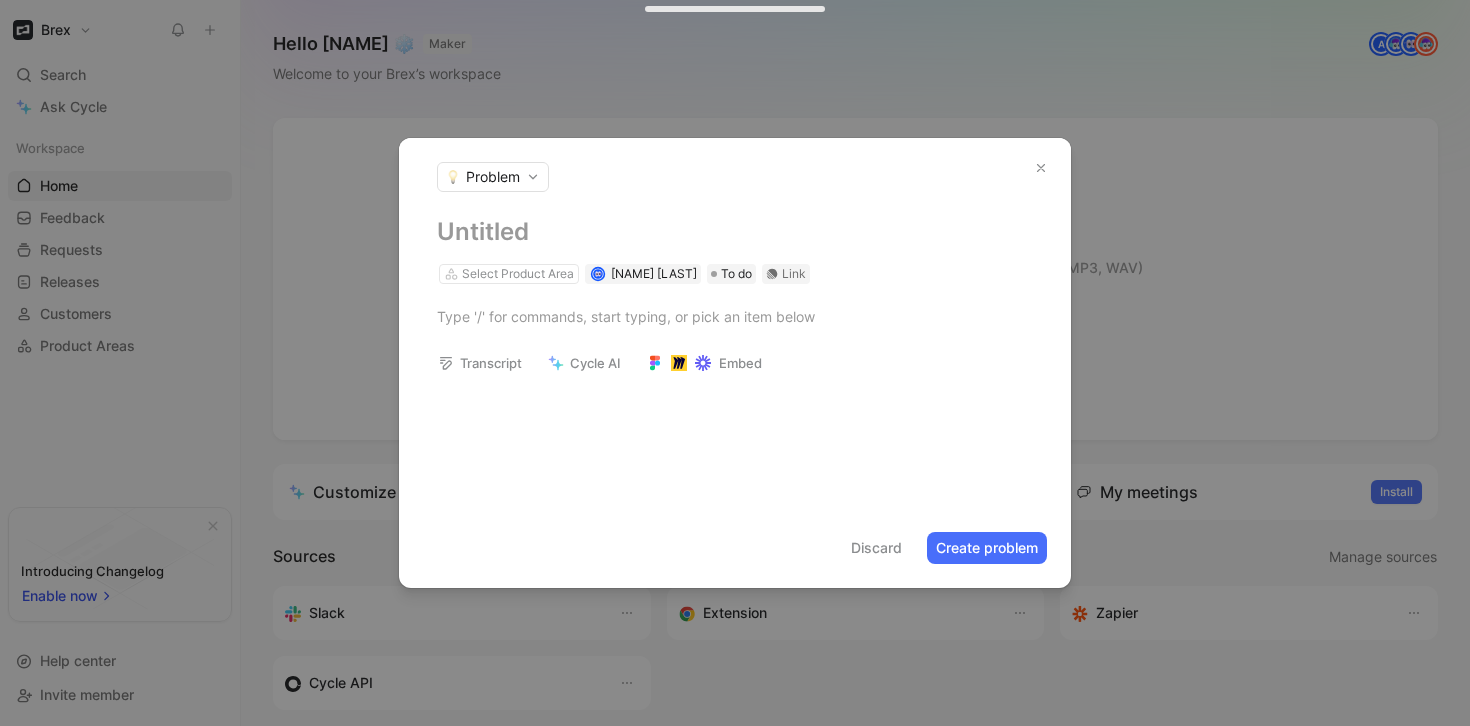 click on "Problem" at bounding box center (493, 177) 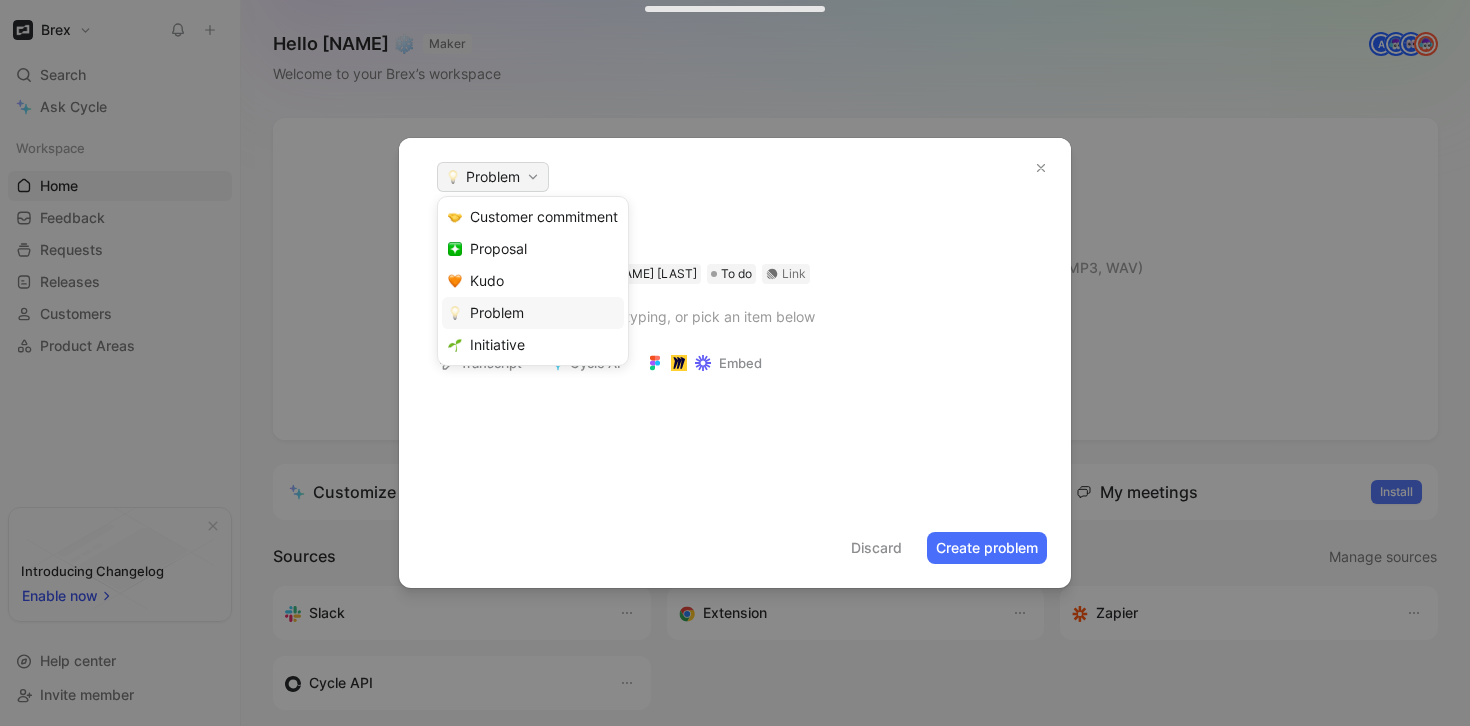click on "Problem" at bounding box center (497, 312) 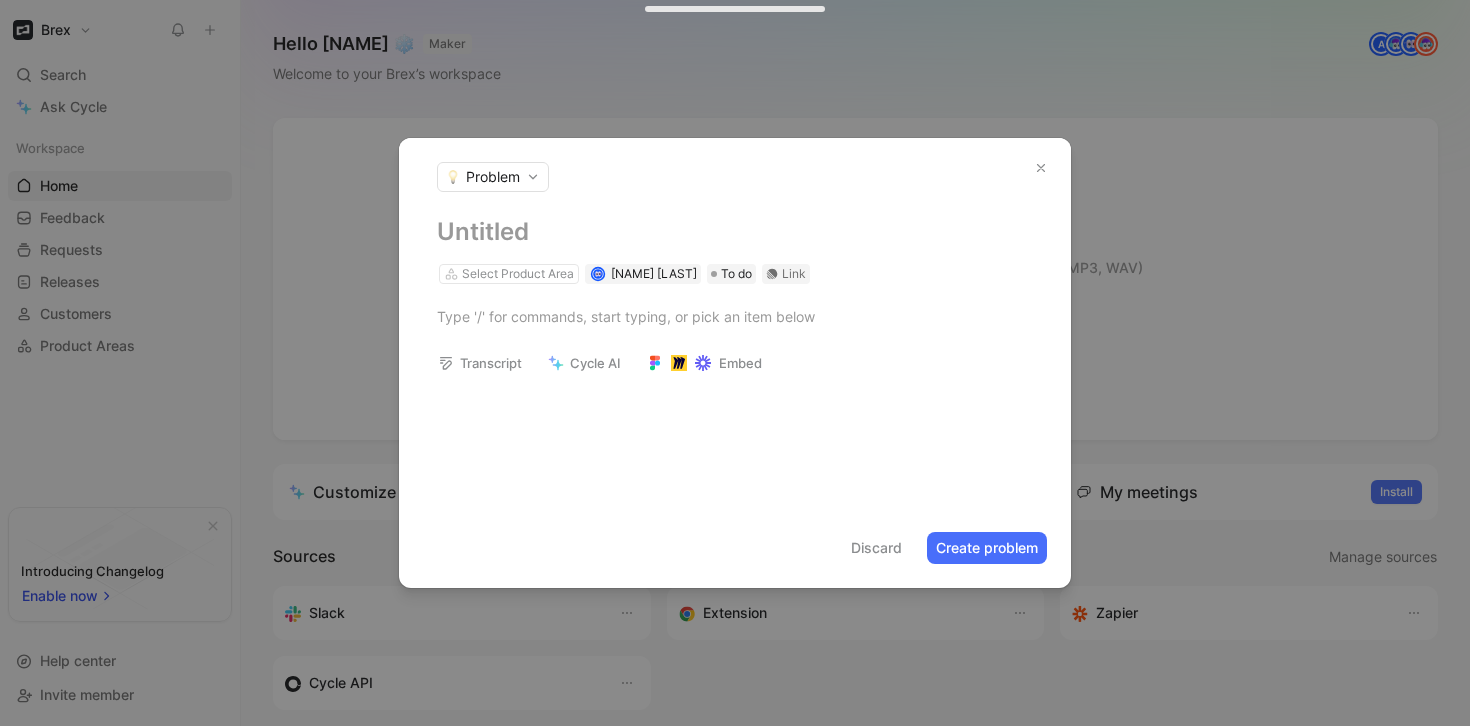 click at bounding box center [735, 232] 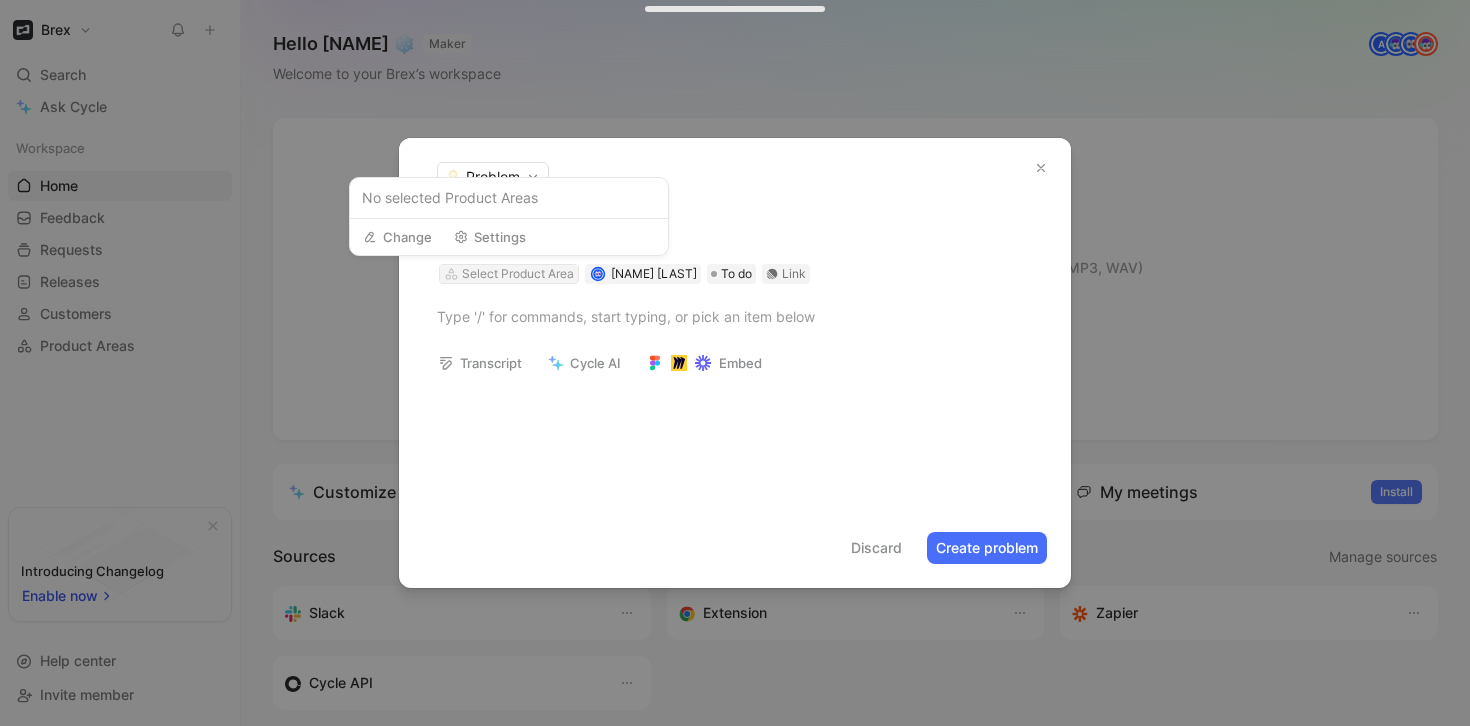 type 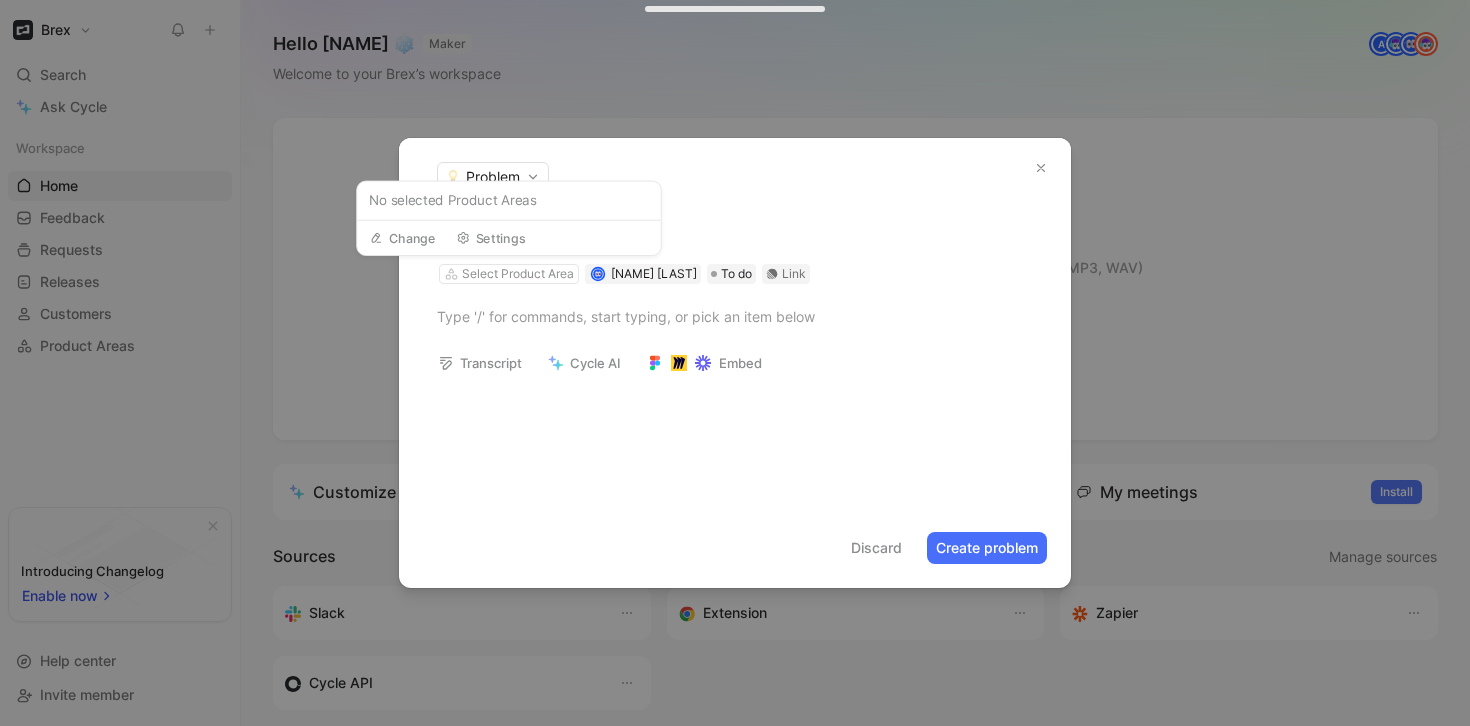 click on "Car" at bounding box center [735, 232] 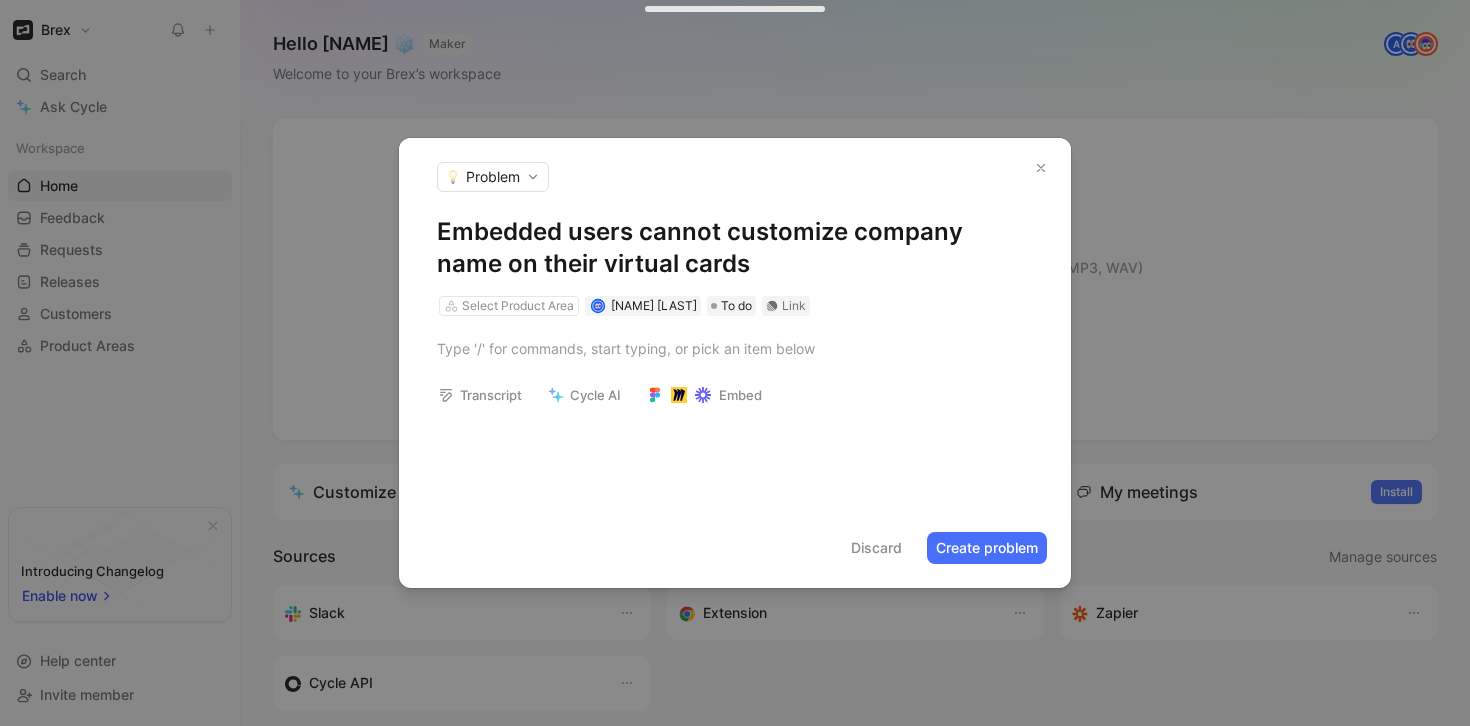 click at bounding box center (735, 348) 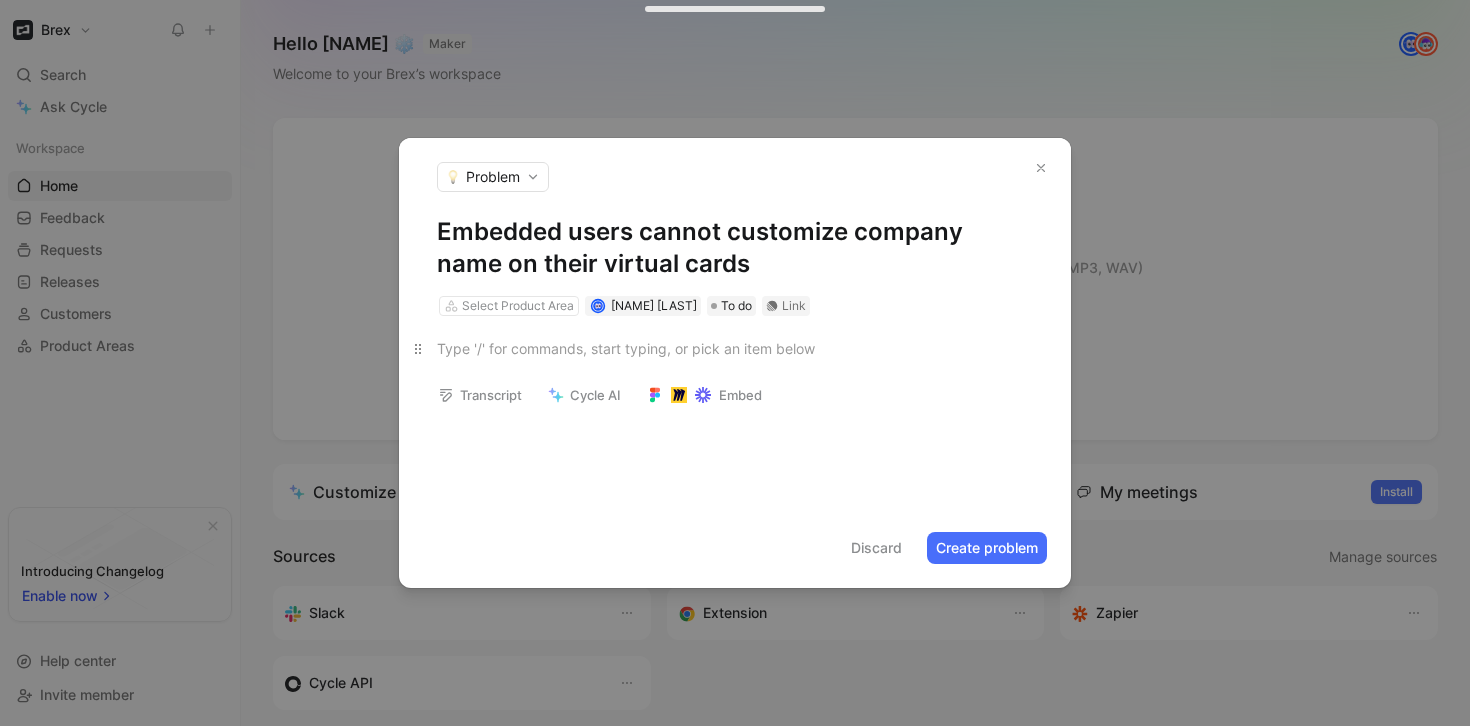 click at bounding box center (735, 348) 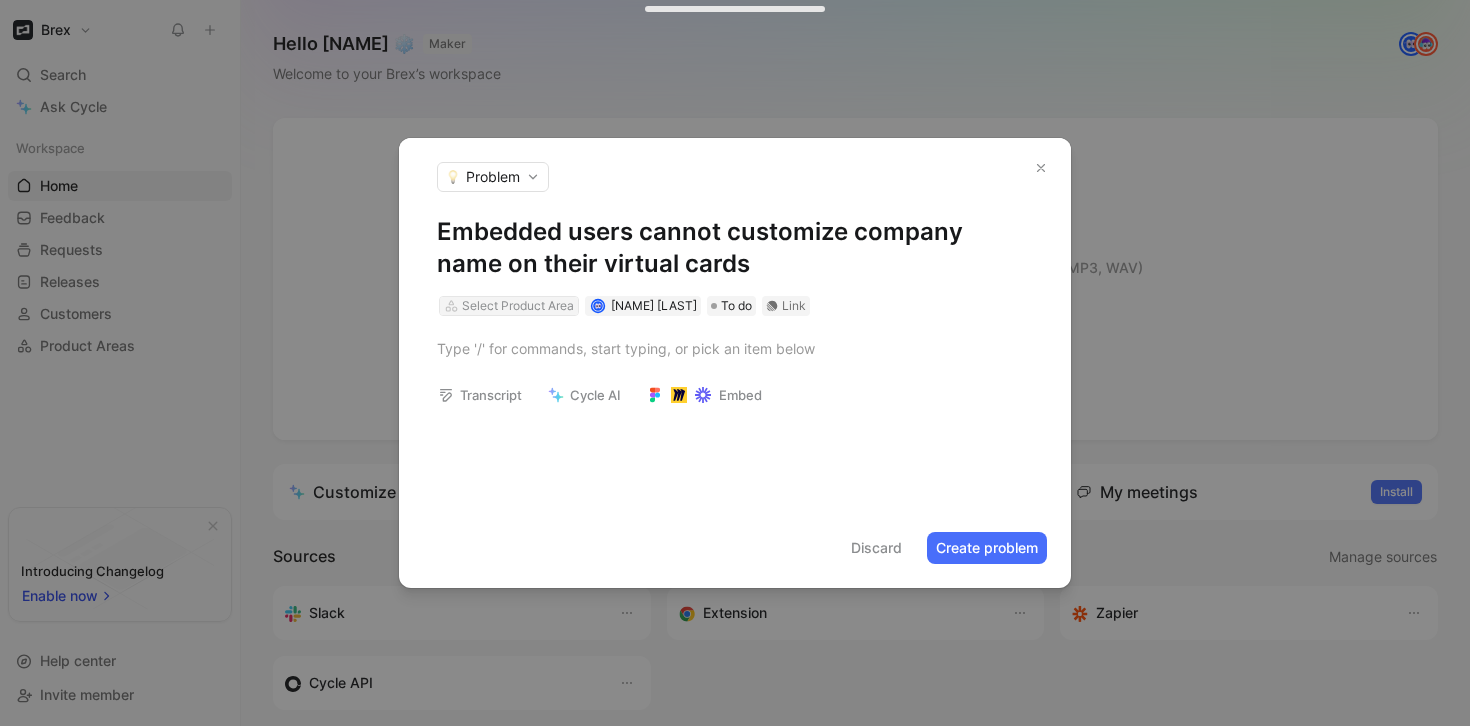 click on "Select Product Area" at bounding box center (518, 306) 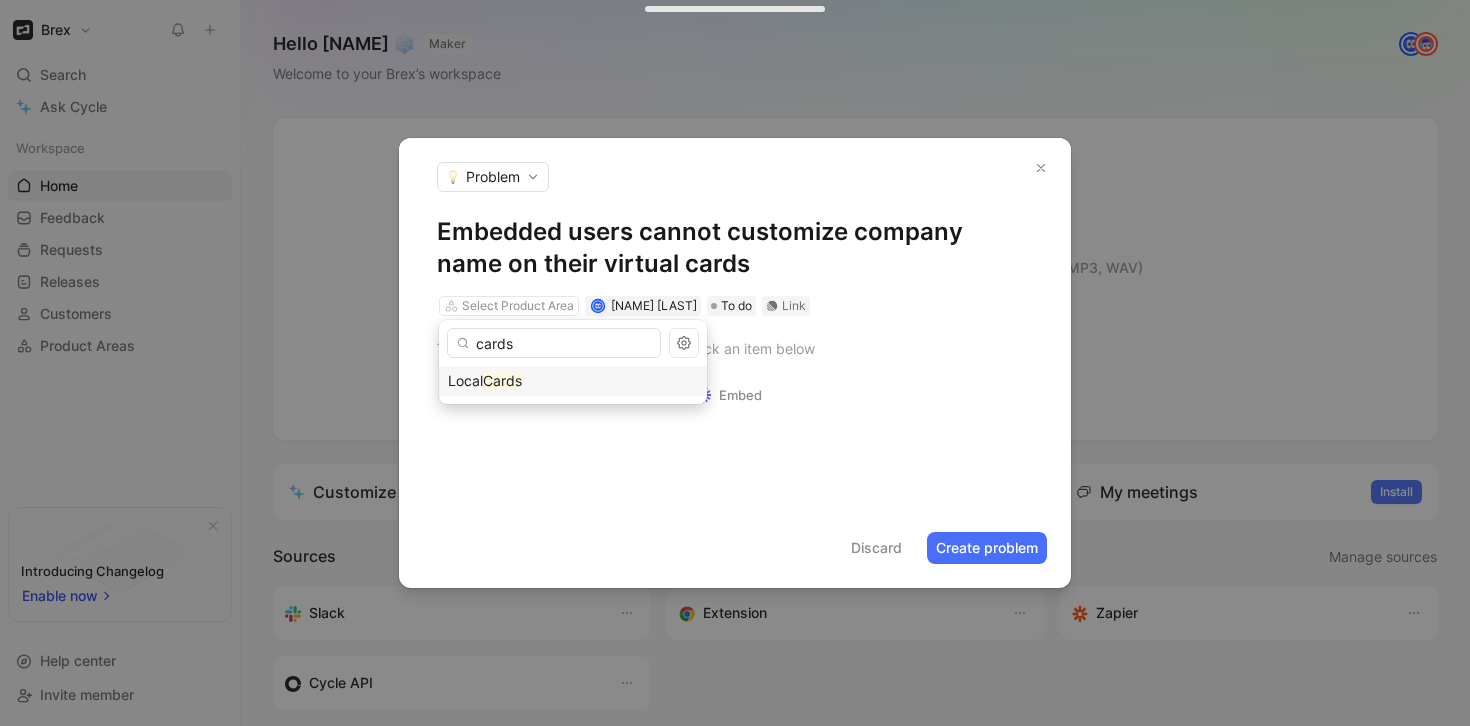 type on "card" 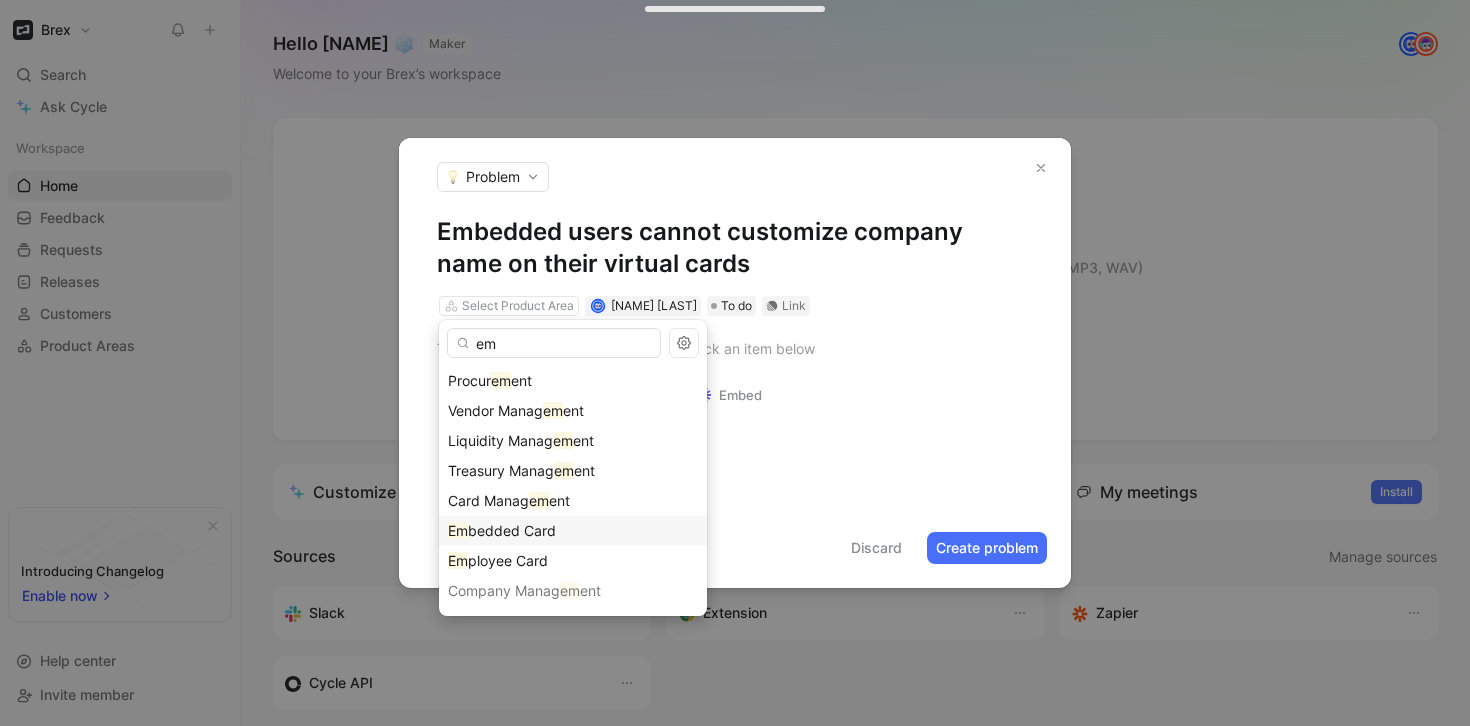 type on "em" 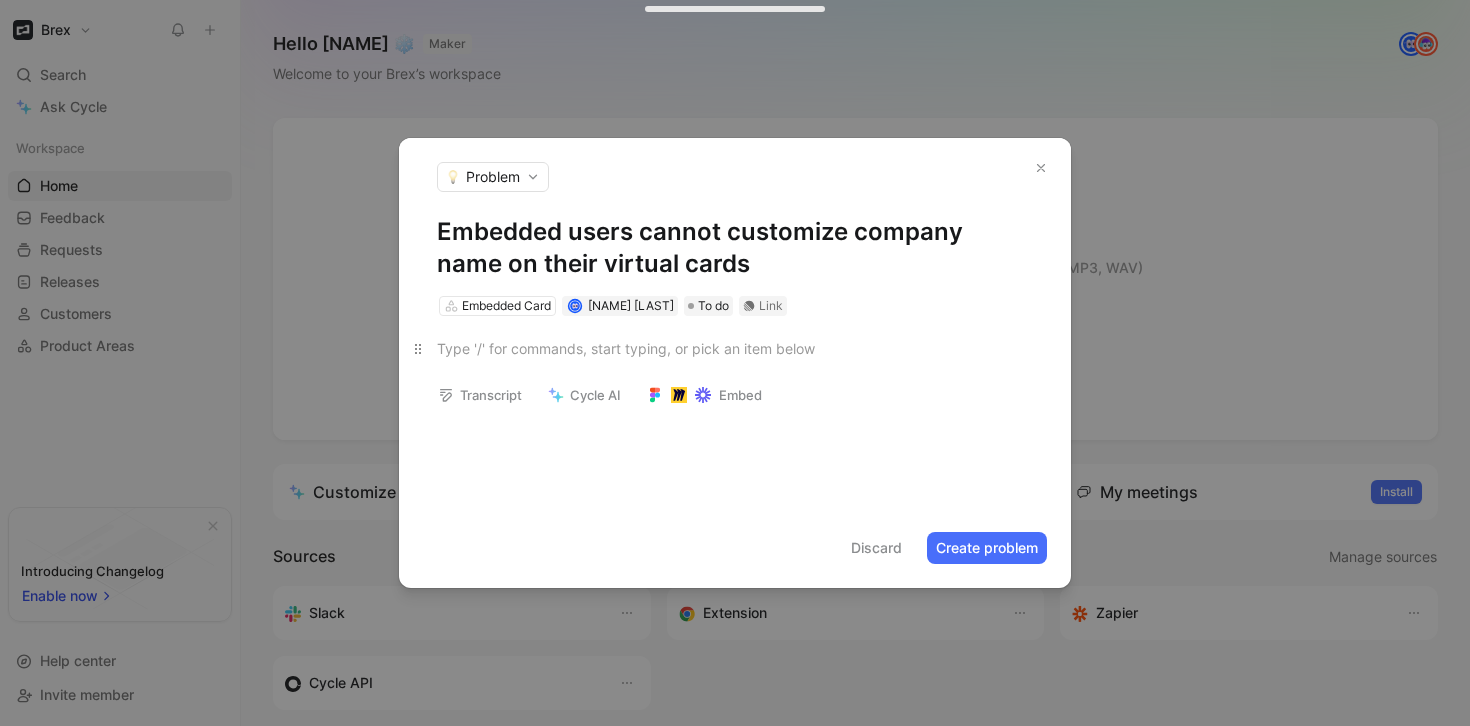 click at bounding box center (735, 348) 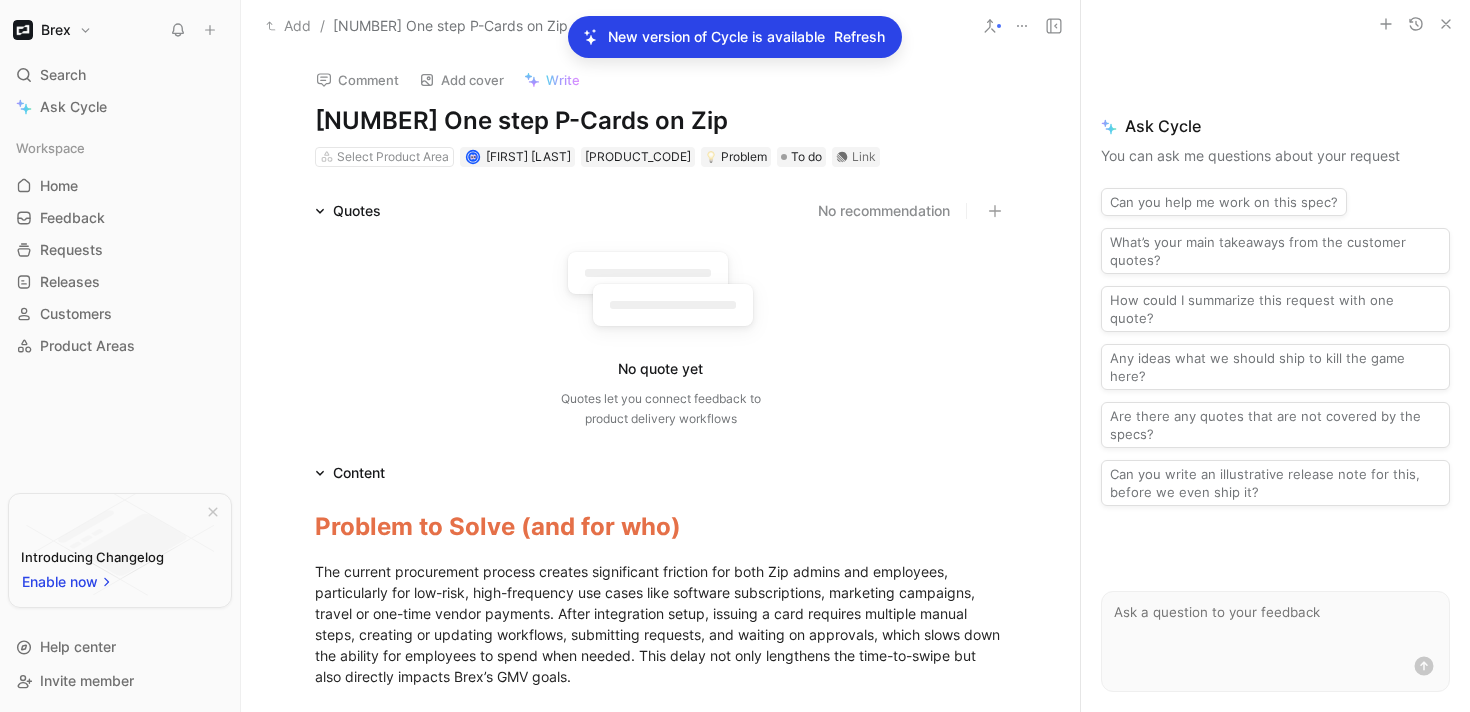 scroll, scrollTop: 0, scrollLeft: 0, axis: both 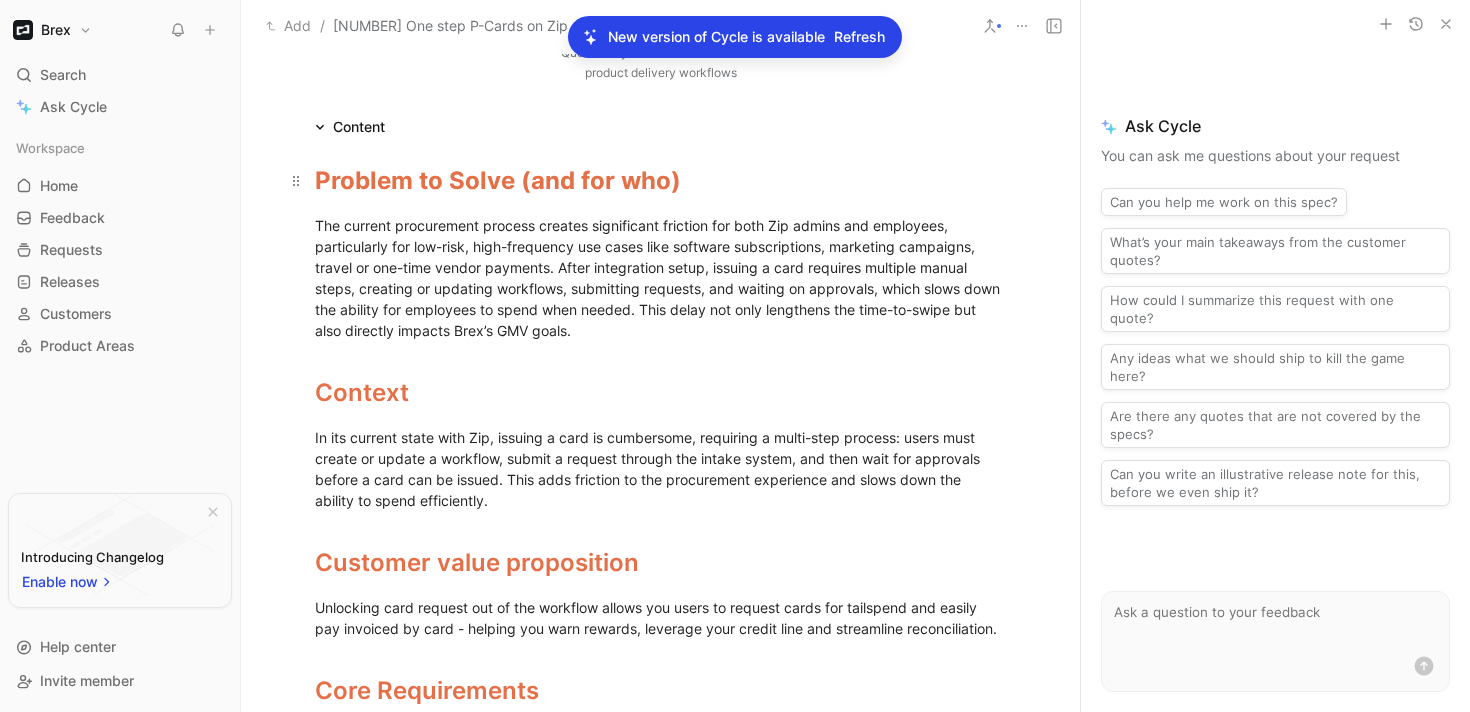 click on "Problem to Solve (and for who)" at bounding box center (498, 180) 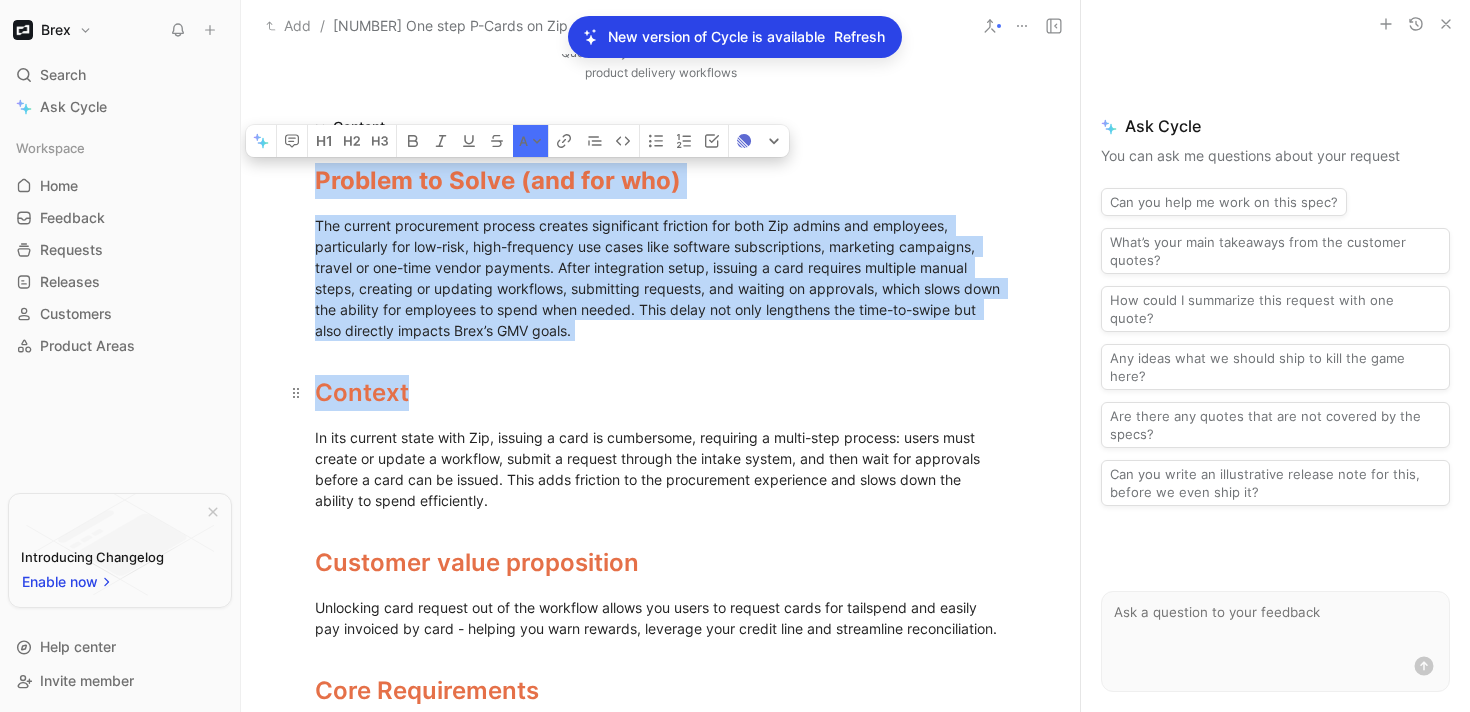click on "Problem to Solve (and for who) The current procurement process creates significant friction for both Zip admins and employees, particularly for low-risk, high-frequency use cases like software subscriptions, marketing campaigns, travel or one-time vendor payments. After integration setup, issuing a card requires multiple manual steps, creating or updating workflows, submitting requests, and waiting on approvals, which slows down the ability for employees to spend when needed. This delay not only lengthens the time-to-swipe but also directly impacts Brex’s GMV goals. Context In its current state with Zip, issuing a card is cumbersome, requiring a multi-step process: users must create or update a workflow, submit a request through the intake system, and then wait for approvals before a card can be issued. This adds friction to the procurement experience and slows down the ability to spend efficiently. Customer value proposition Core Requirements BCBA Allow for creation of Brex cards for Zip Admins BCZA" at bounding box center (660, 809) 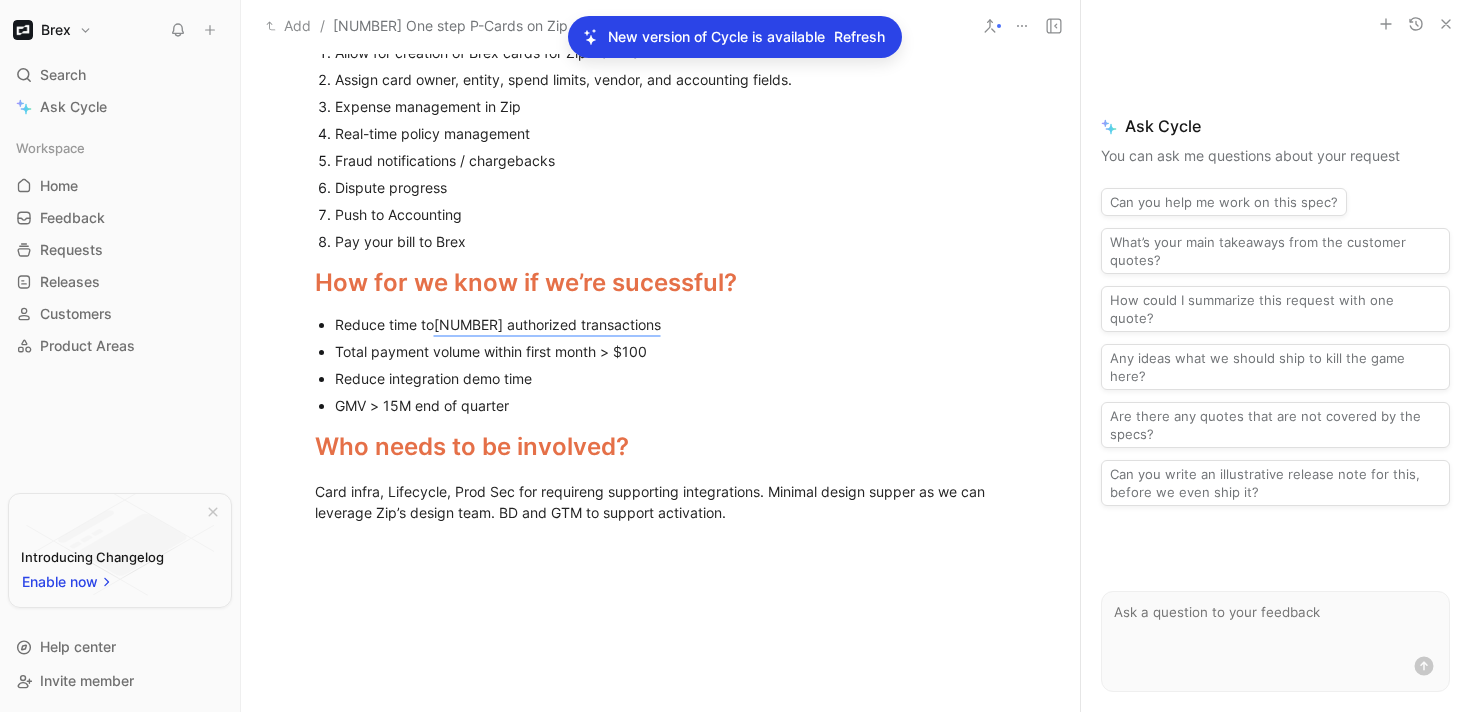 scroll, scrollTop: 1275, scrollLeft: 0, axis: vertical 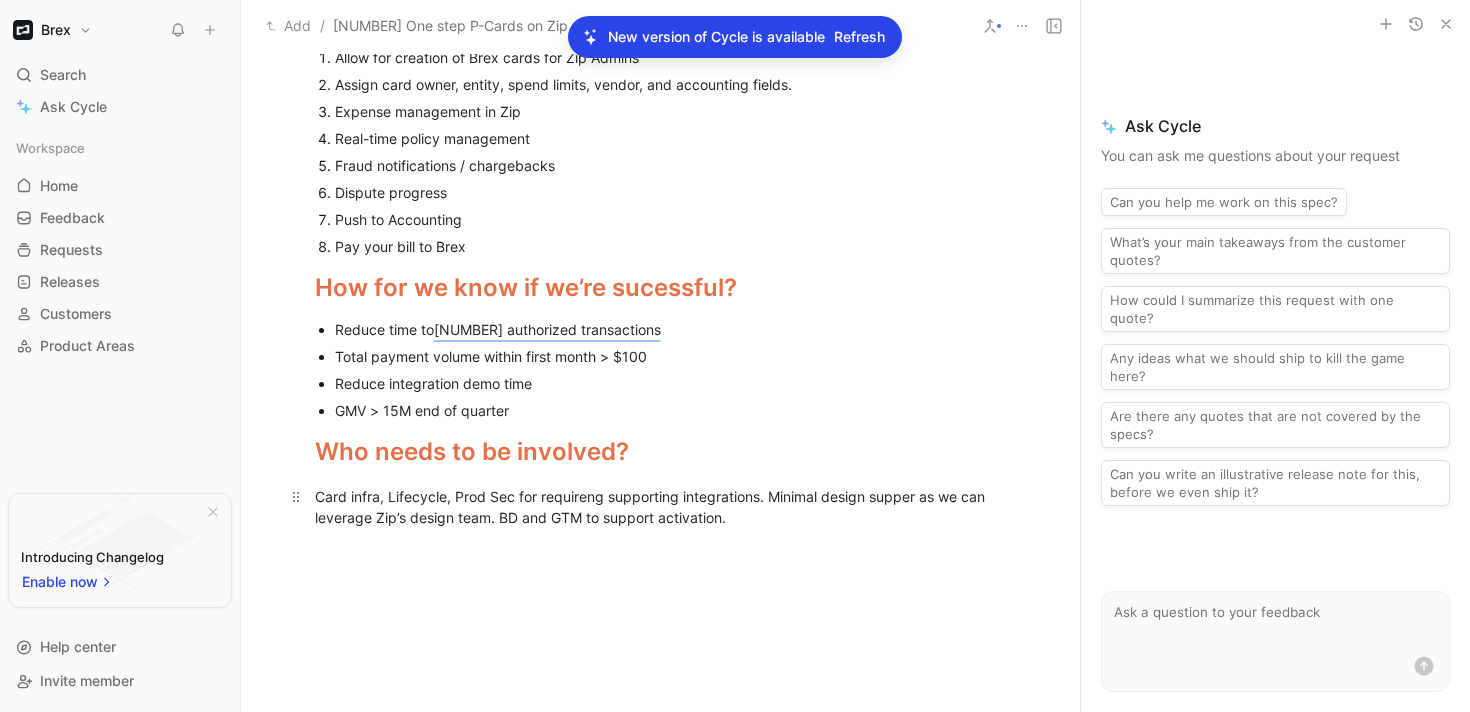 click on "Card infra, Lifecycle, Prod Sec for requireng supporting integrations. Minimal design supper as we can leverage Zip’s design team. BD and GTM to support activation." at bounding box center [661, 507] 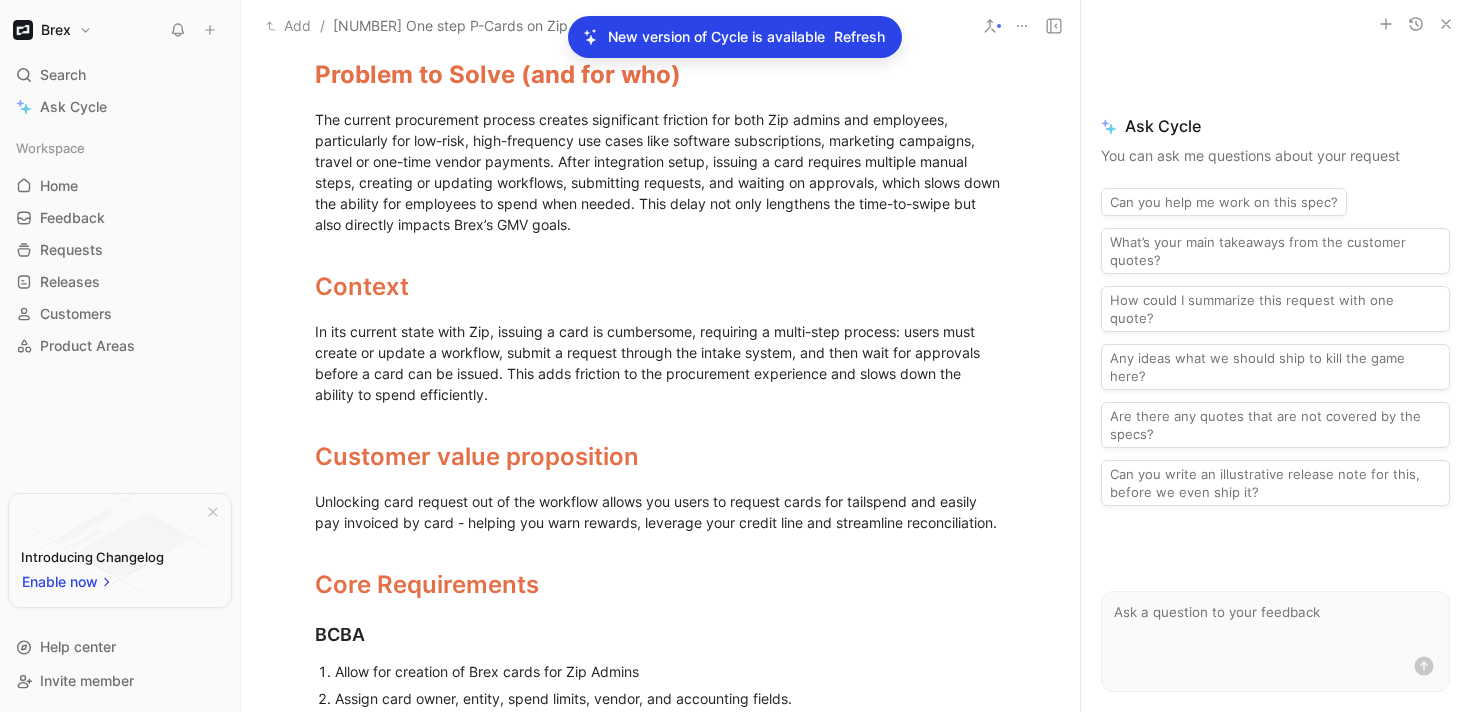 scroll, scrollTop: 0, scrollLeft: 0, axis: both 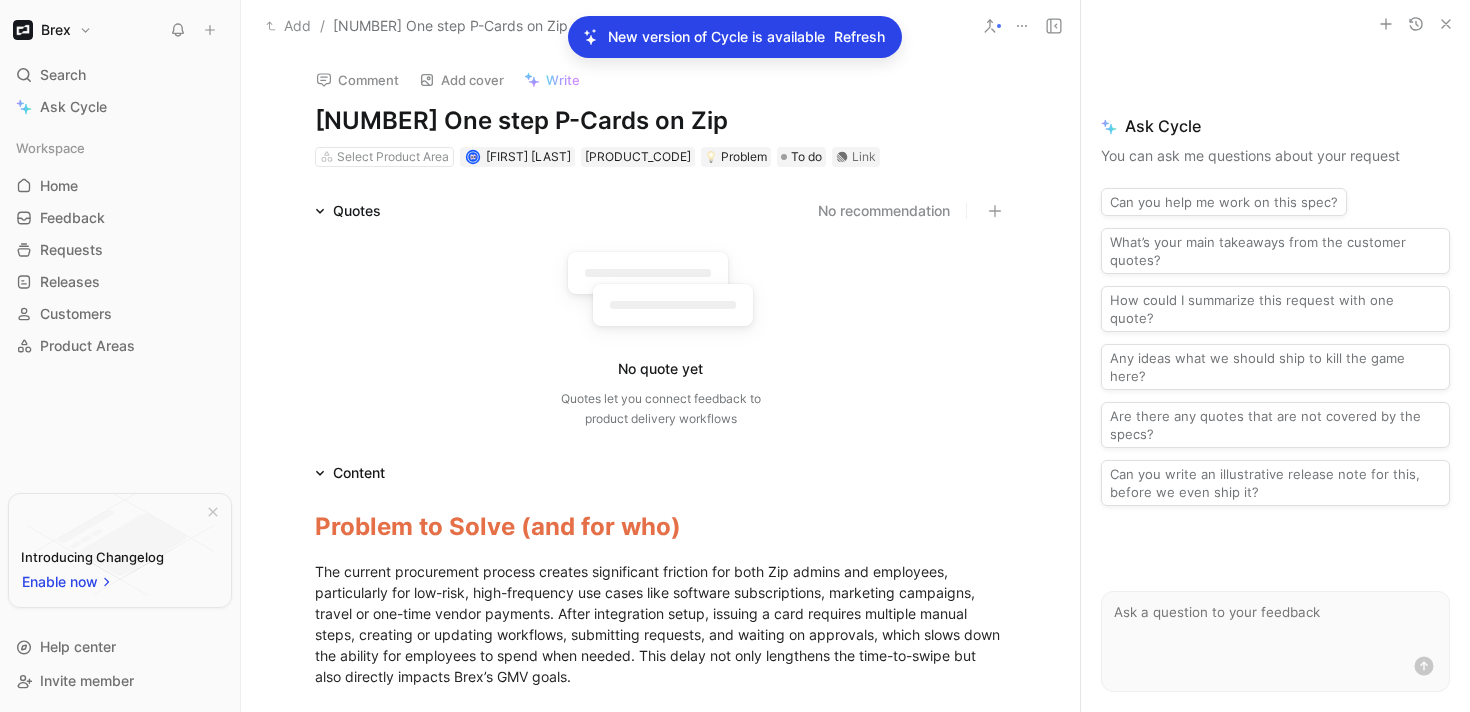 click on "No quote yet Quotes let you connect feedback to product delivery workflows" at bounding box center (661, 334) 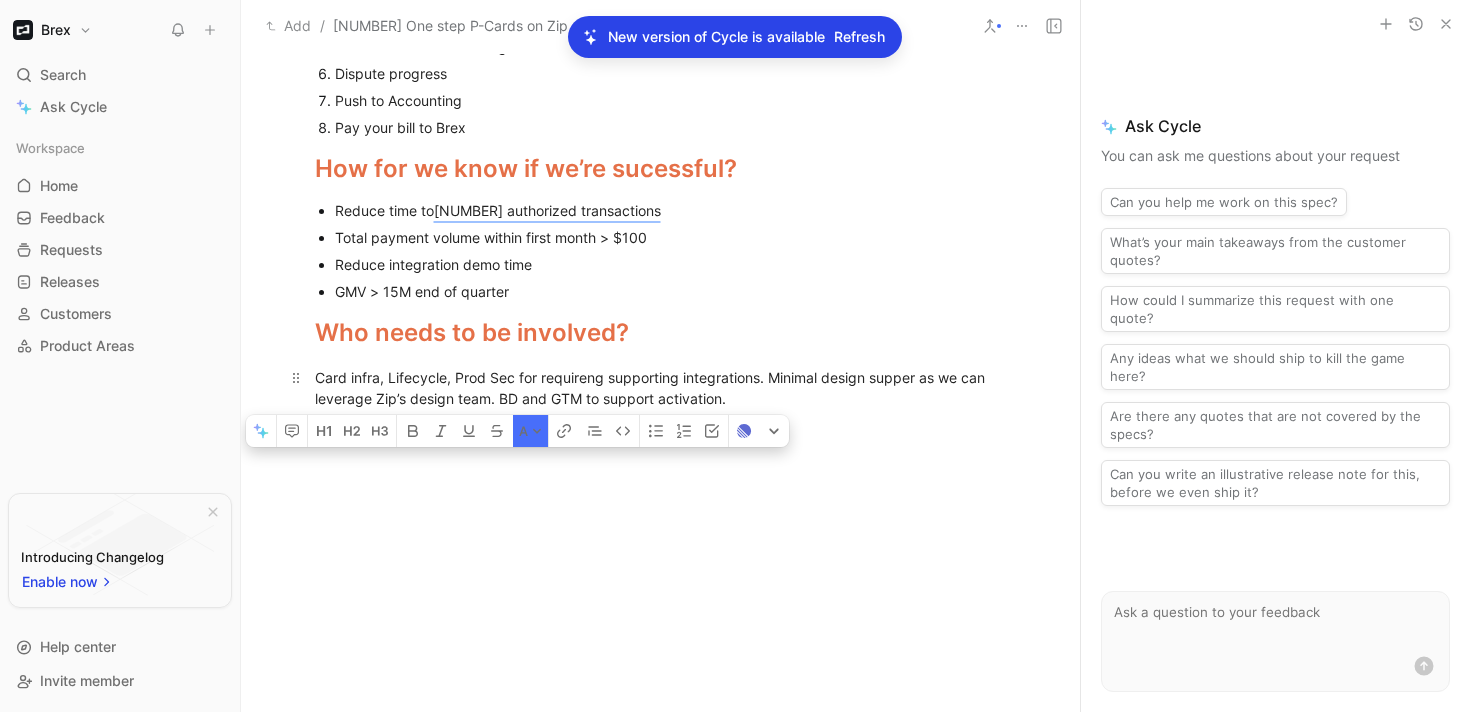 scroll, scrollTop: 1472, scrollLeft: 0, axis: vertical 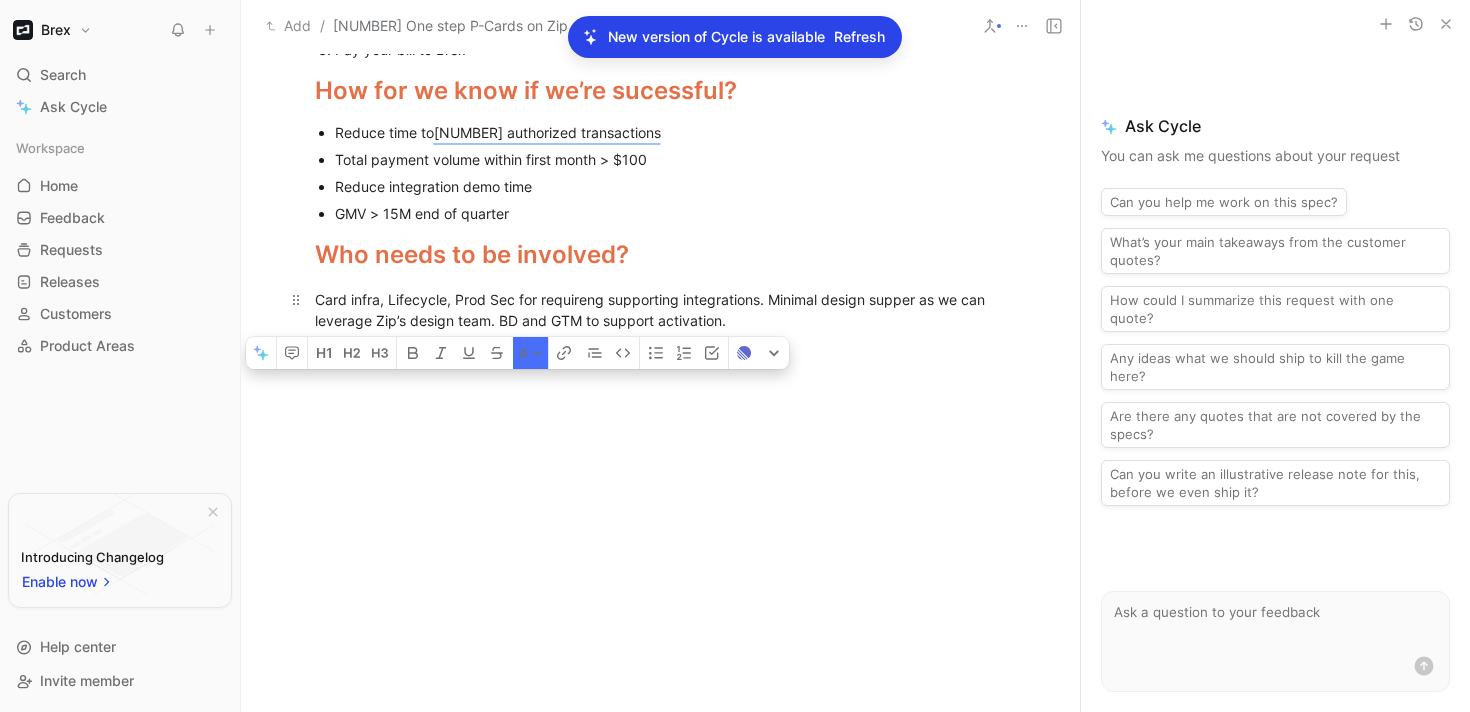 drag, startPoint x: 312, startPoint y: 243, endPoint x: 735, endPoint y: 321, distance: 430.13138 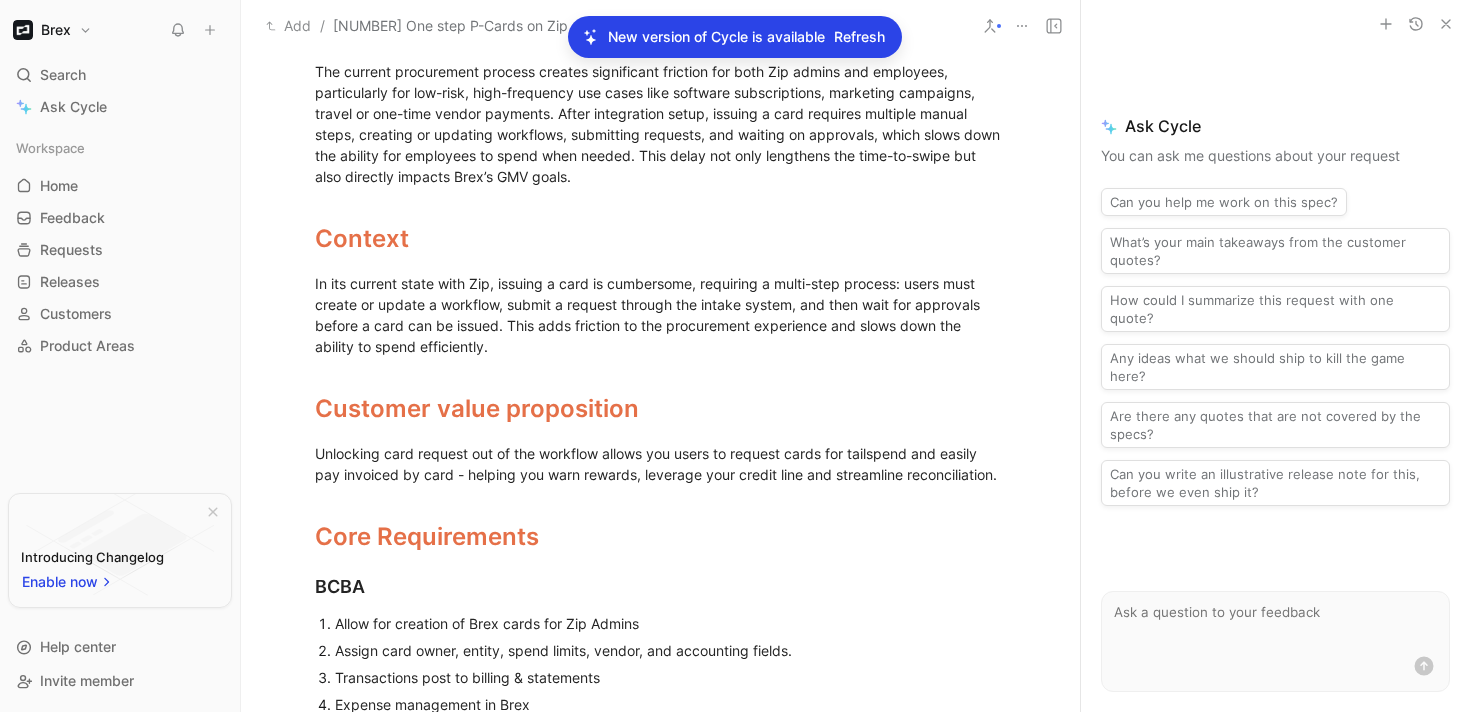 scroll, scrollTop: 0, scrollLeft: 0, axis: both 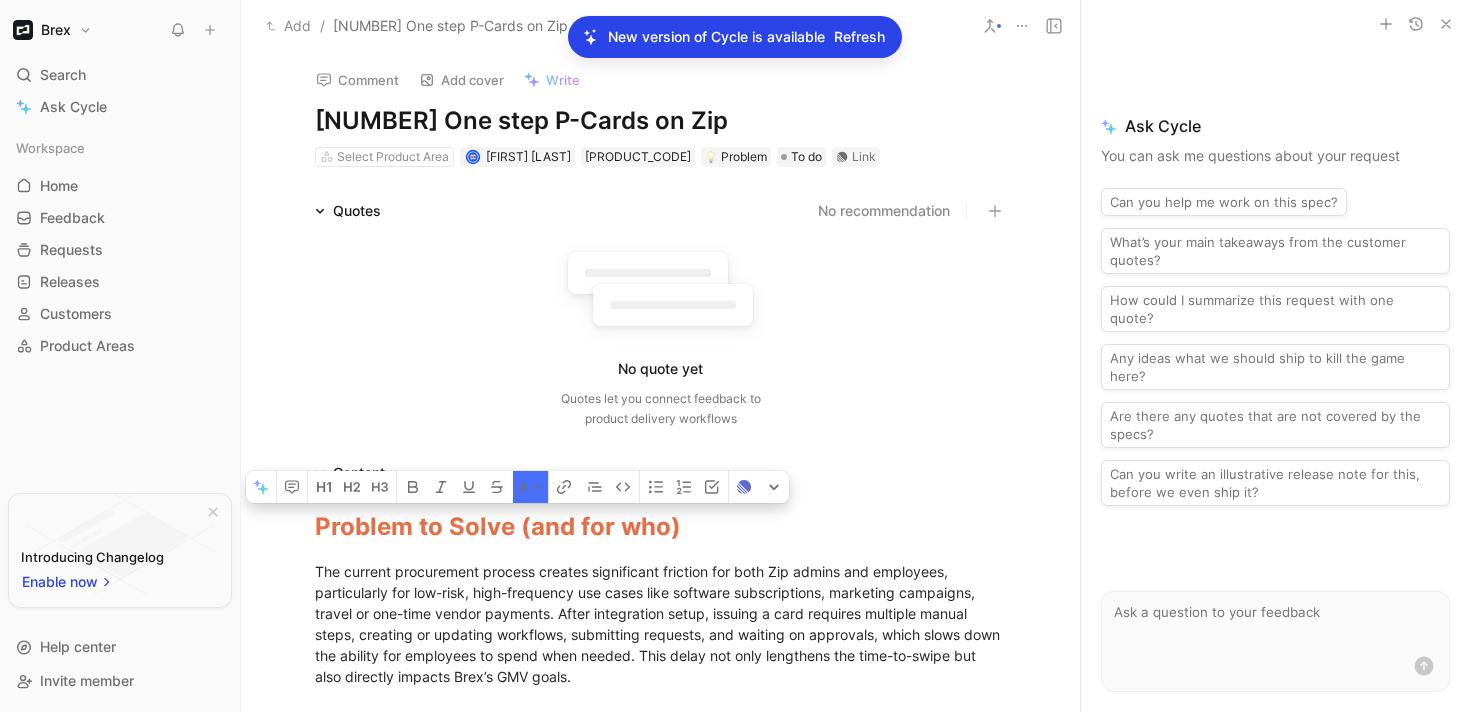 click 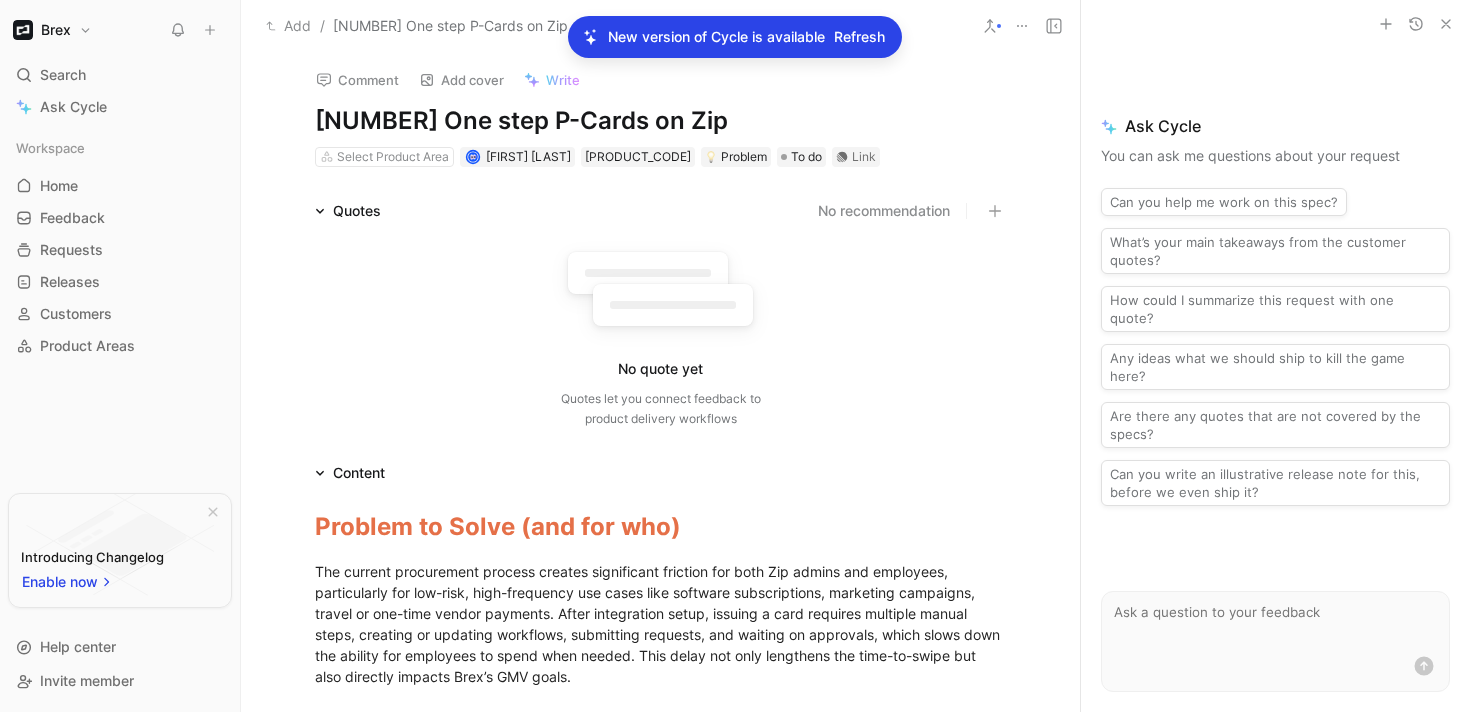 click 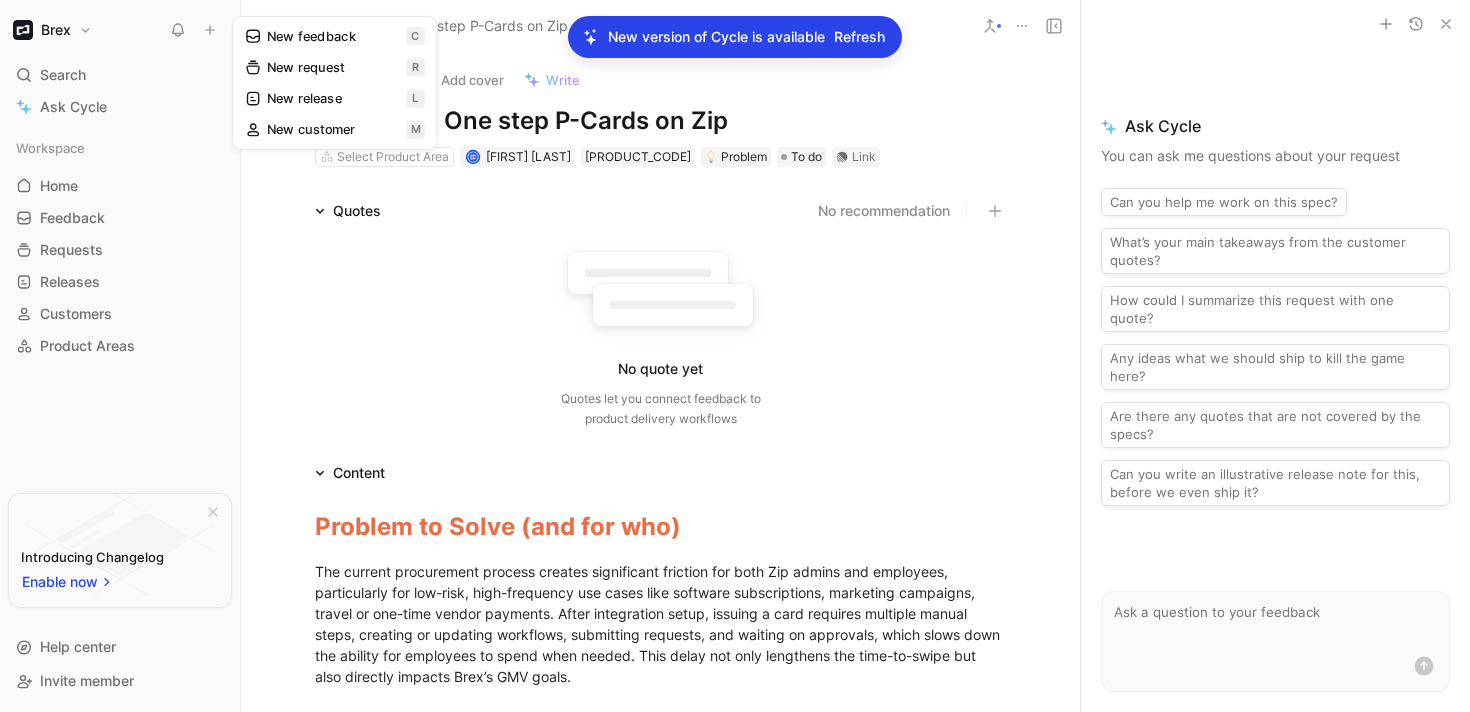 click 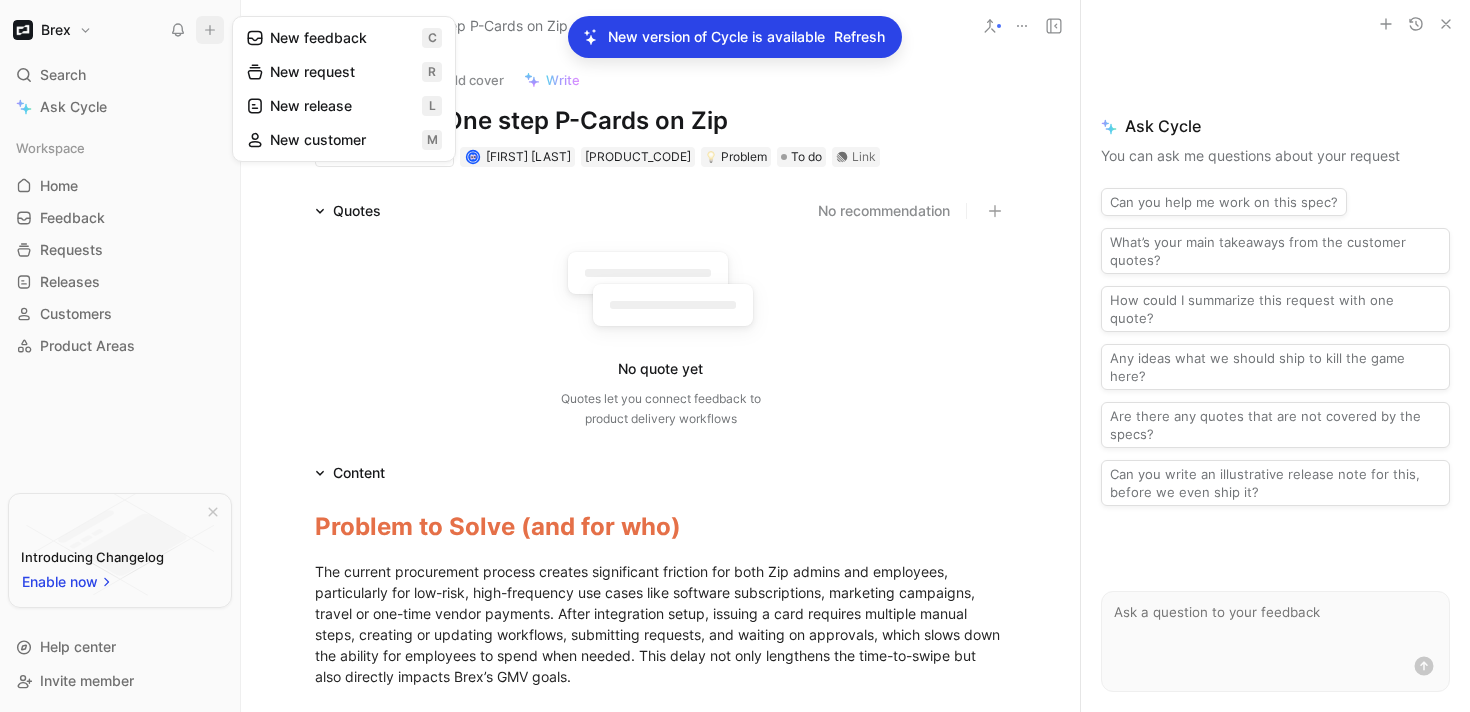 click on "New request r" at bounding box center (344, 72) 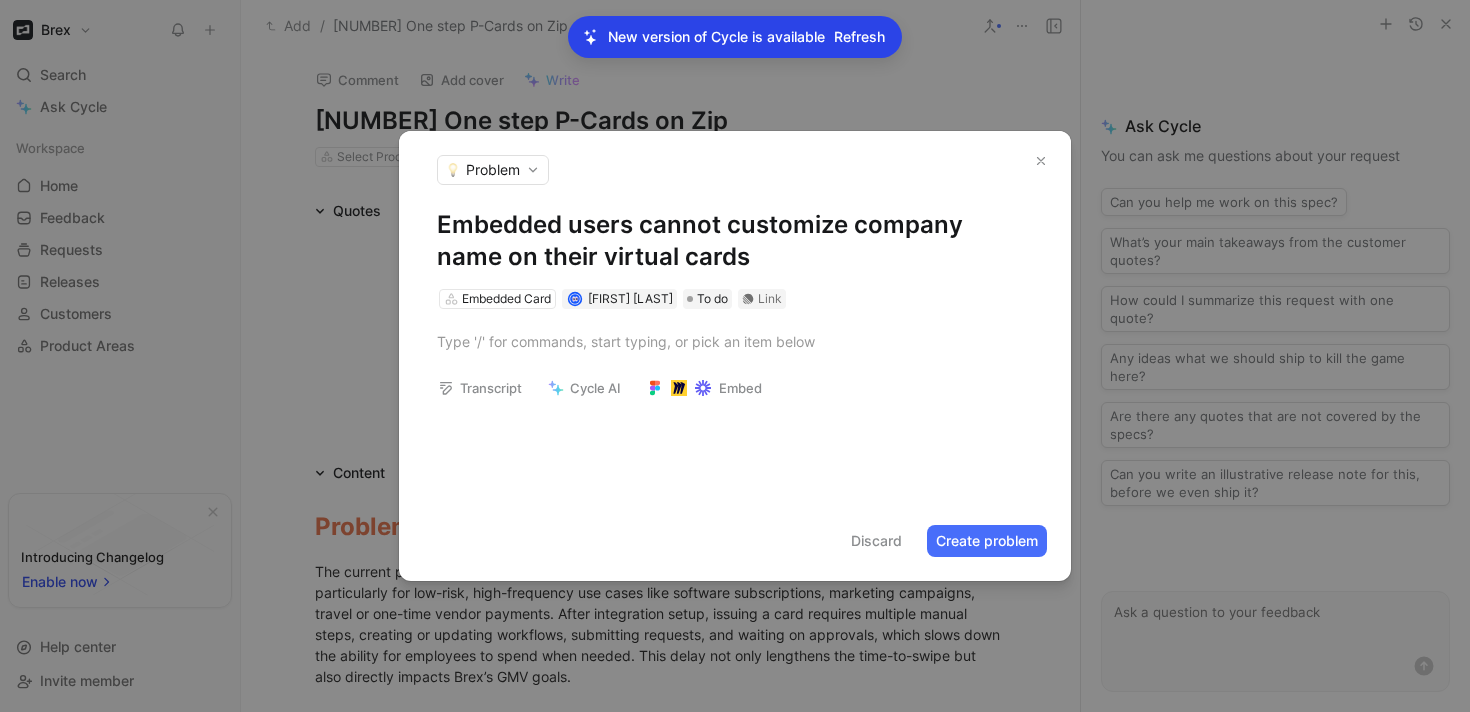 click 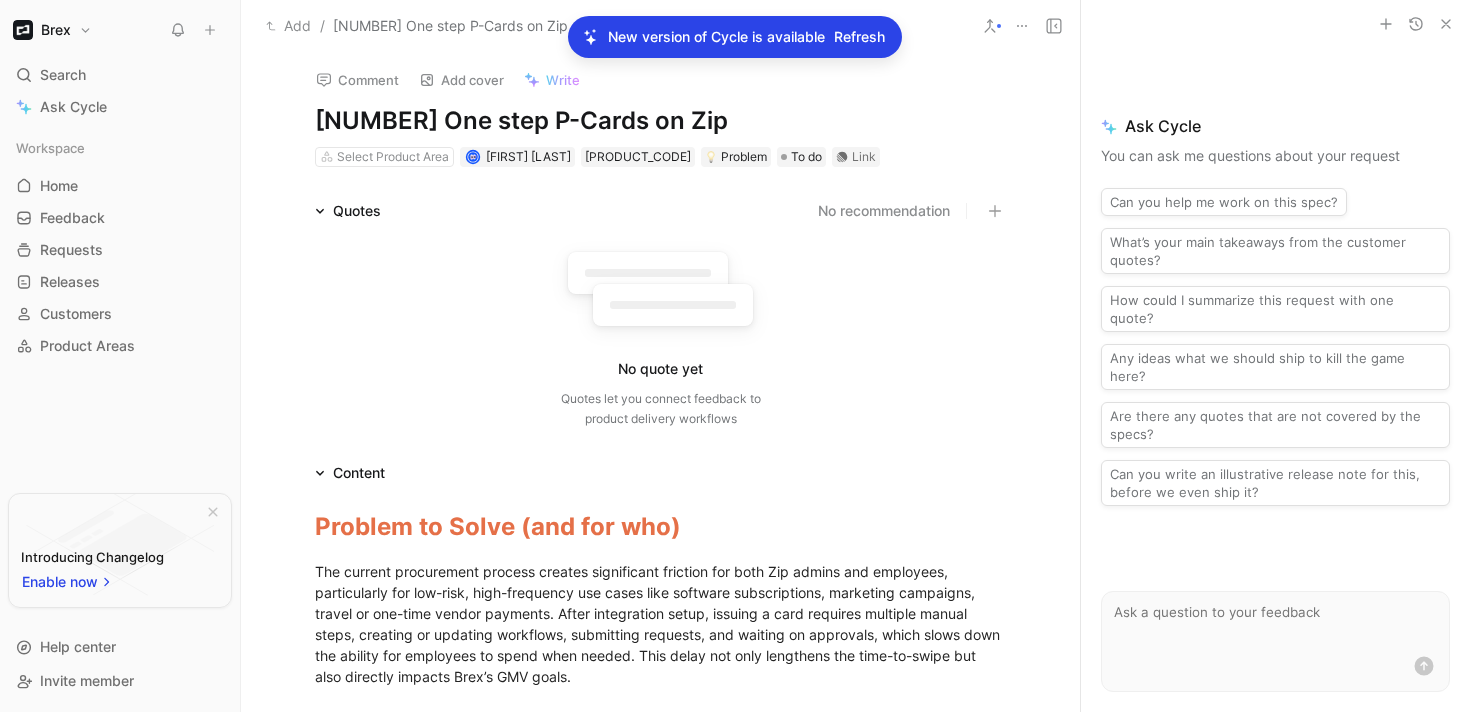 click 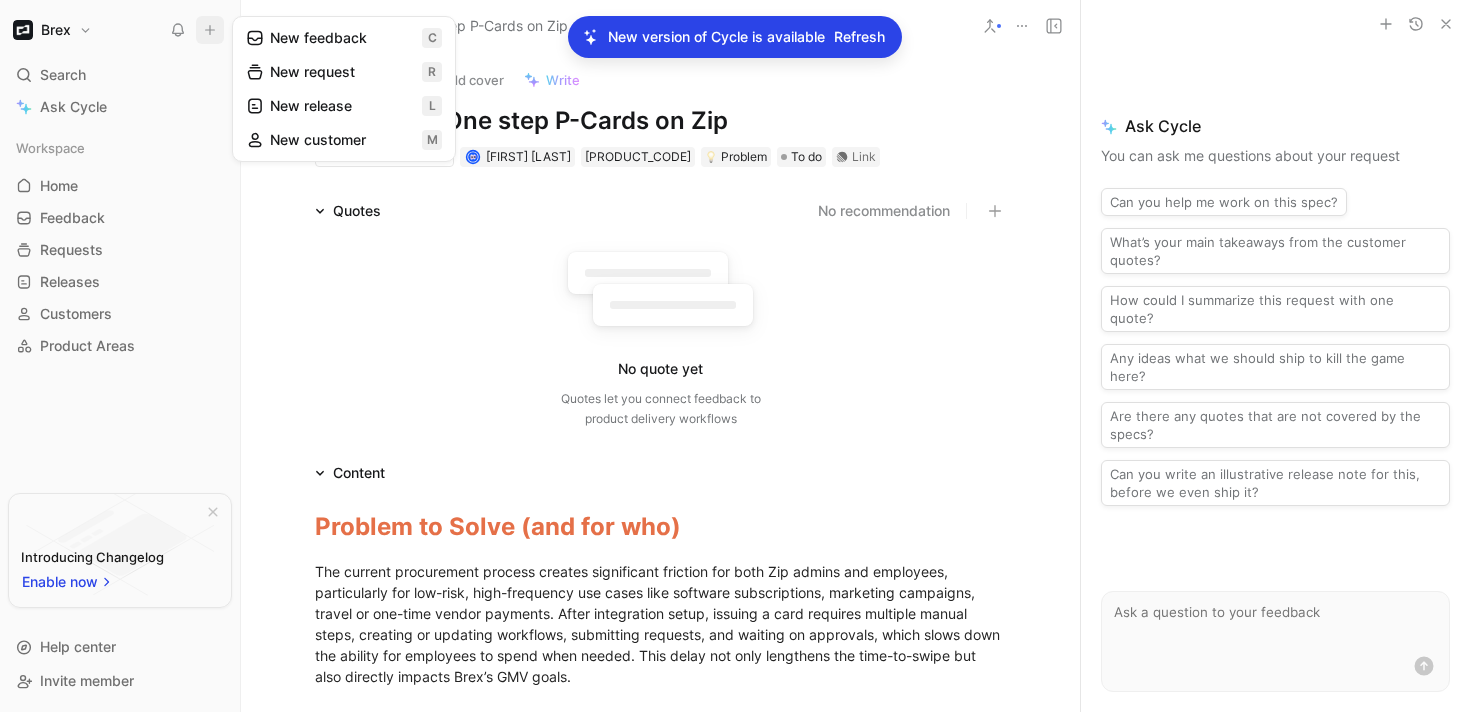 click on "New feedback c" at bounding box center [344, 38] 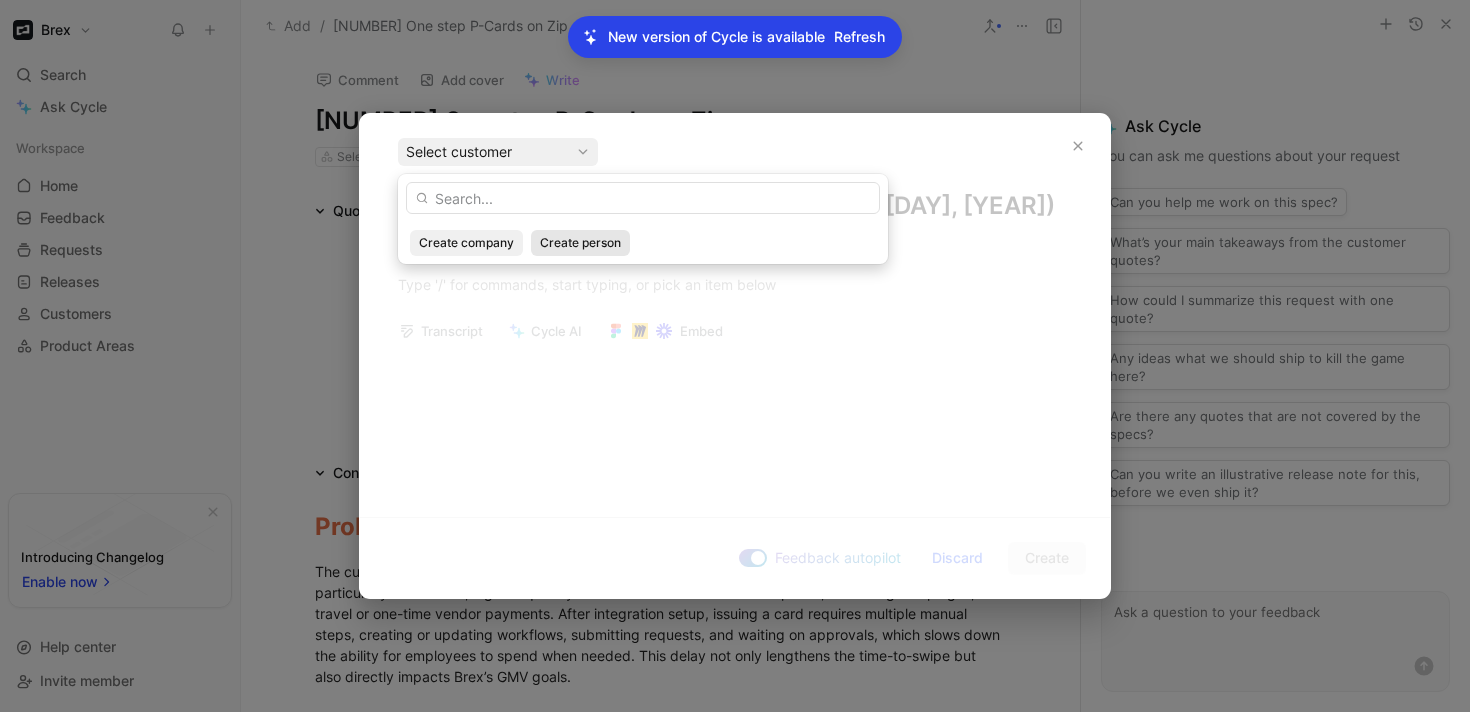 type on "Loremip do Sitam (con adi eli)  Sed doeiusm temporincid utlabor etdolor magnaaliqua enimadmi ven quis Nos exerci ull laborisni, aliquipexeac con dui-aute, irur-inreprehe vol velit esse cillumfu nullapariatur, excepteur sintoccae, cupida no pro-sunt culpaq officiad. Molli animidestla persp, undeomn i natu errorvol accusant dolore lauda, totamrem ap eaqueips quaeabill, inventorev quasiarc, bea vitaedi ex nemoenimi, quiav asper auto fug consequ mag doloreseo ra sequi nesc nequep. Quis dolor adi numq eiusmodit inc magn-qu-etiam min solu nobiseli optiocu Nihi’i QUO place.  Facerep  As rep tempori autem quib Off, debitis r nece sa evenietvol, repudiand r itaqu-earu hictene: sapie dele reicie vo maiore a perferen, dolori a repella minimno exe ullamc suscip, lab aliq comm con quidmaxim mollit m haru qui re facili. Expe dist namliber te cum solutanobis eligendiop cum nihil impe min quodmax pl facer possimusomn.  Loremips dolor sitametcons  Adipiscin elit seddoei tem in utl etdolore magnaa eni admin ve quisnos exerc..." 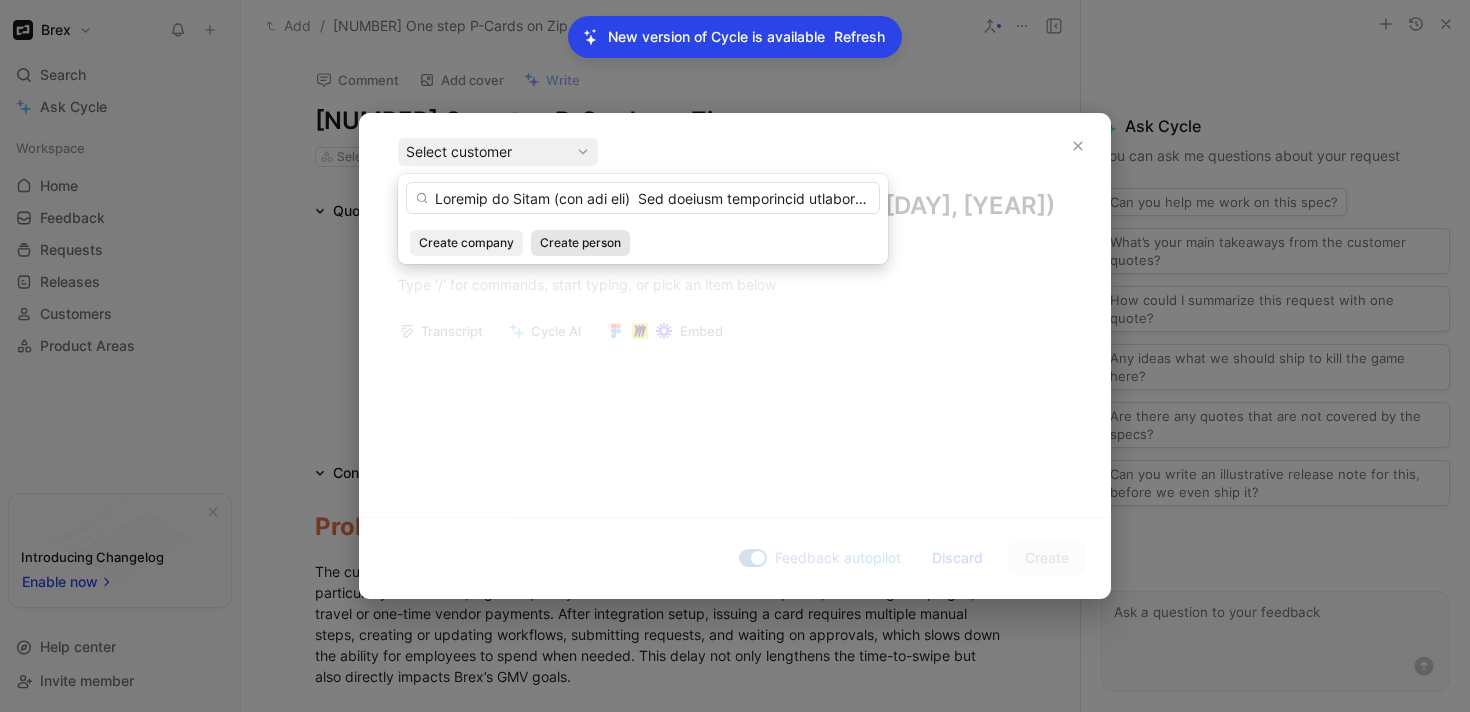 scroll, scrollTop: 0, scrollLeft: 13513, axis: horizontal 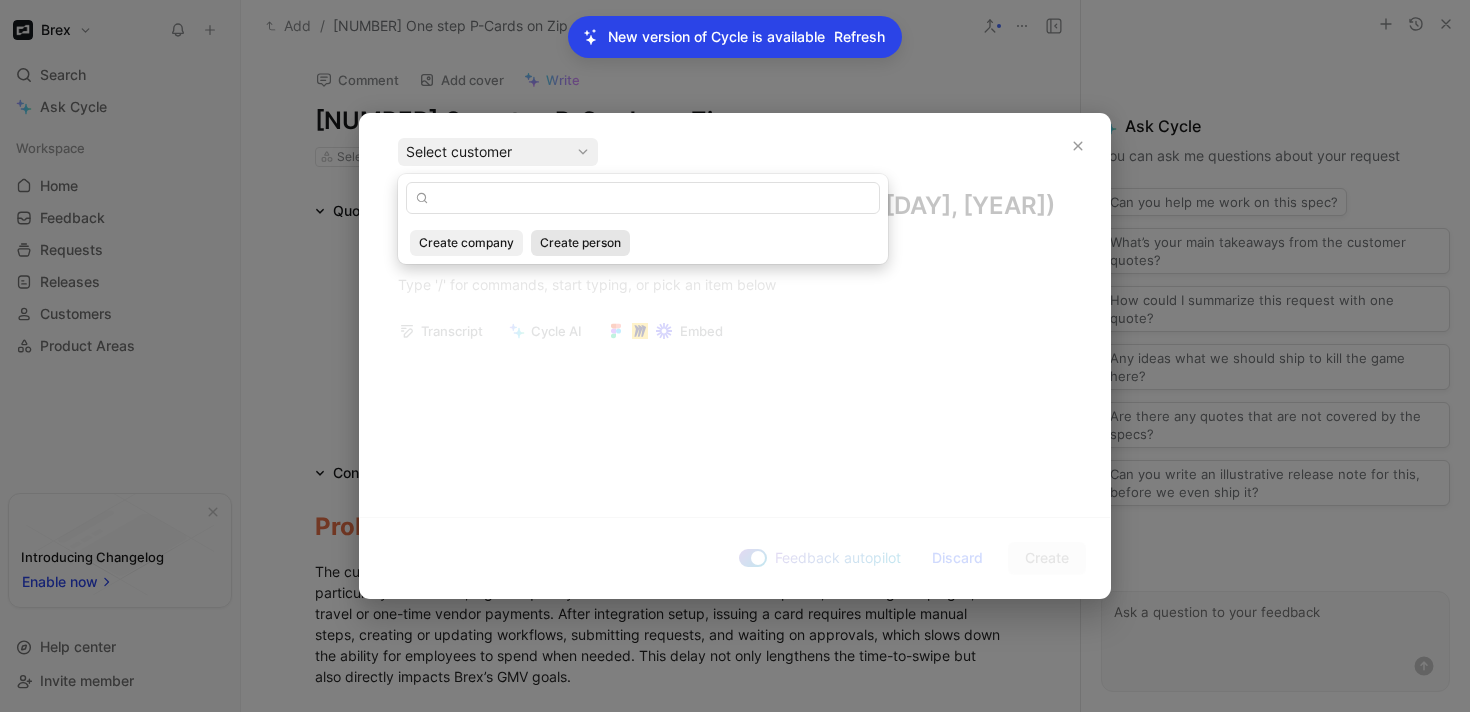 type 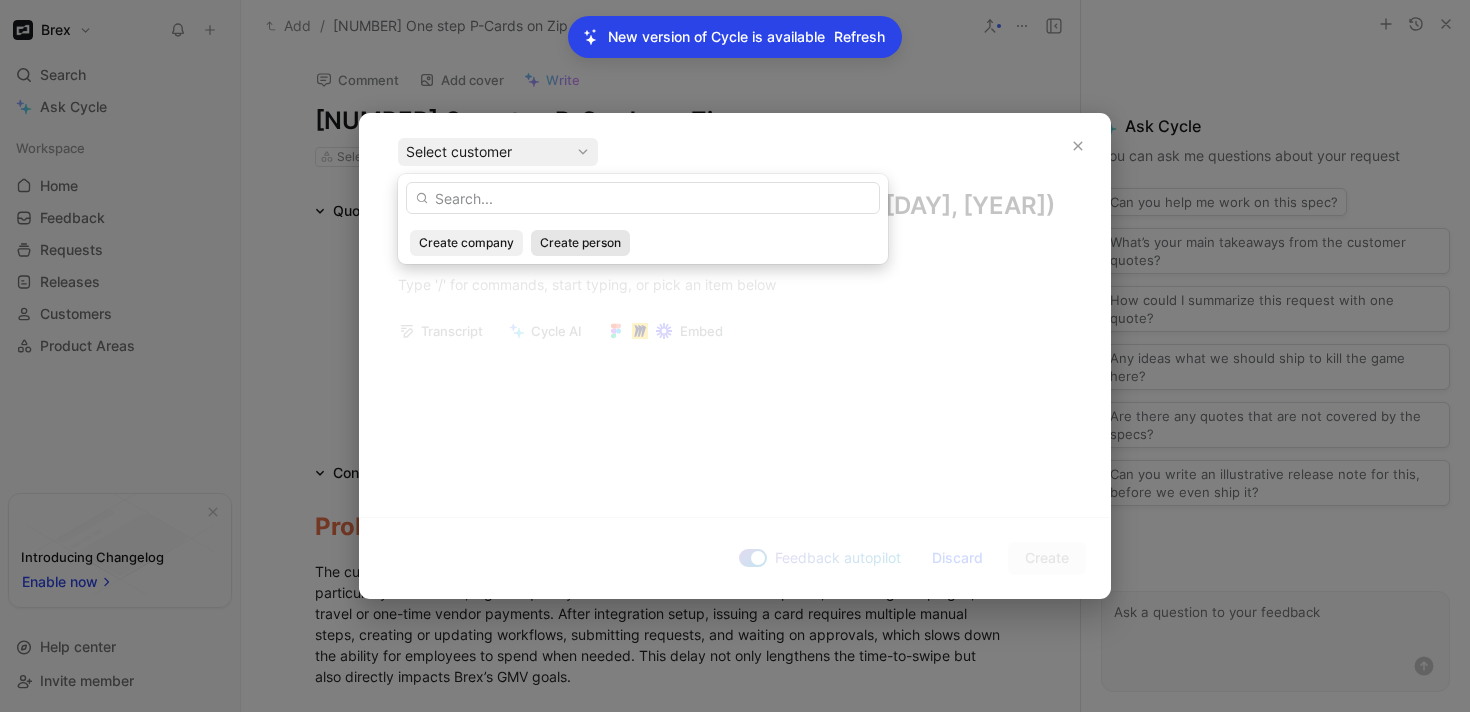 scroll, scrollTop: 0, scrollLeft: 0, axis: both 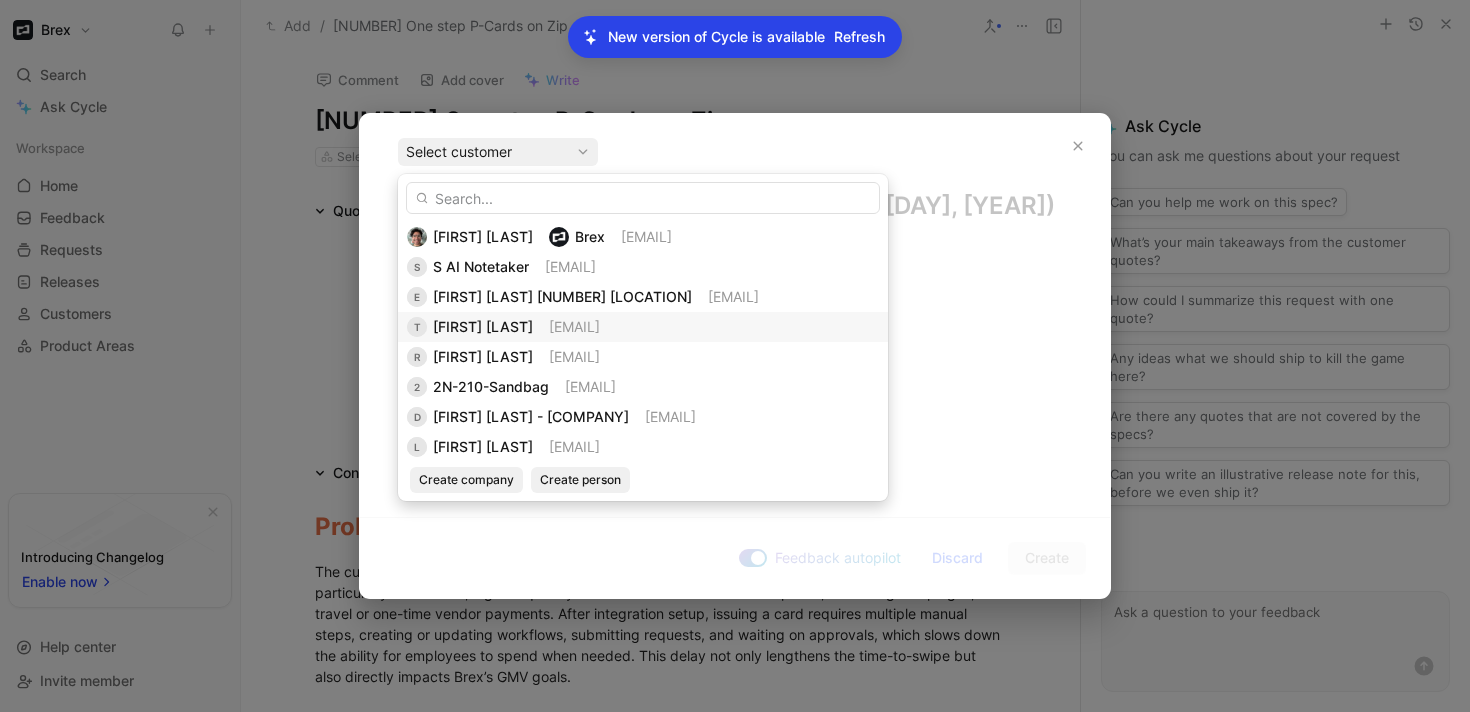 click on "T [FIRST] [LAST] [EMAIL]" at bounding box center (643, 327) 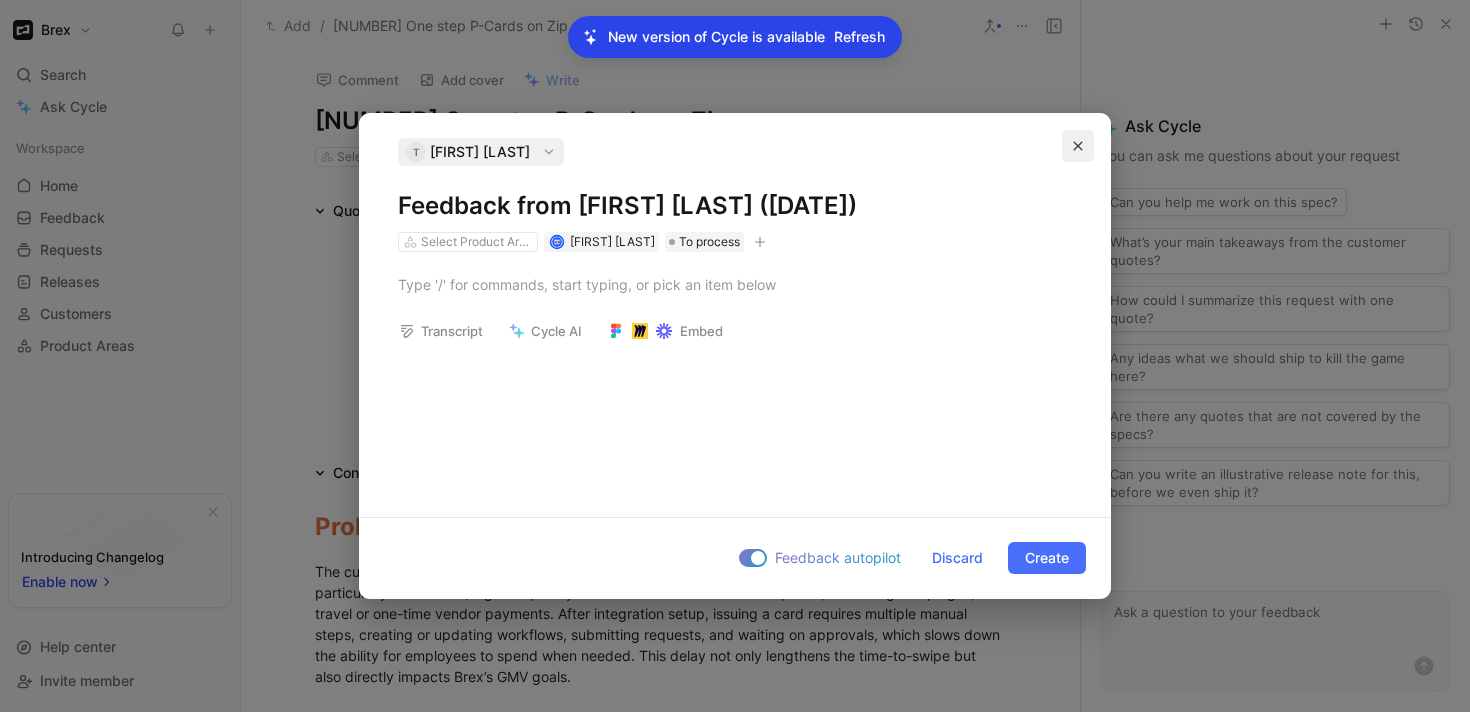 click 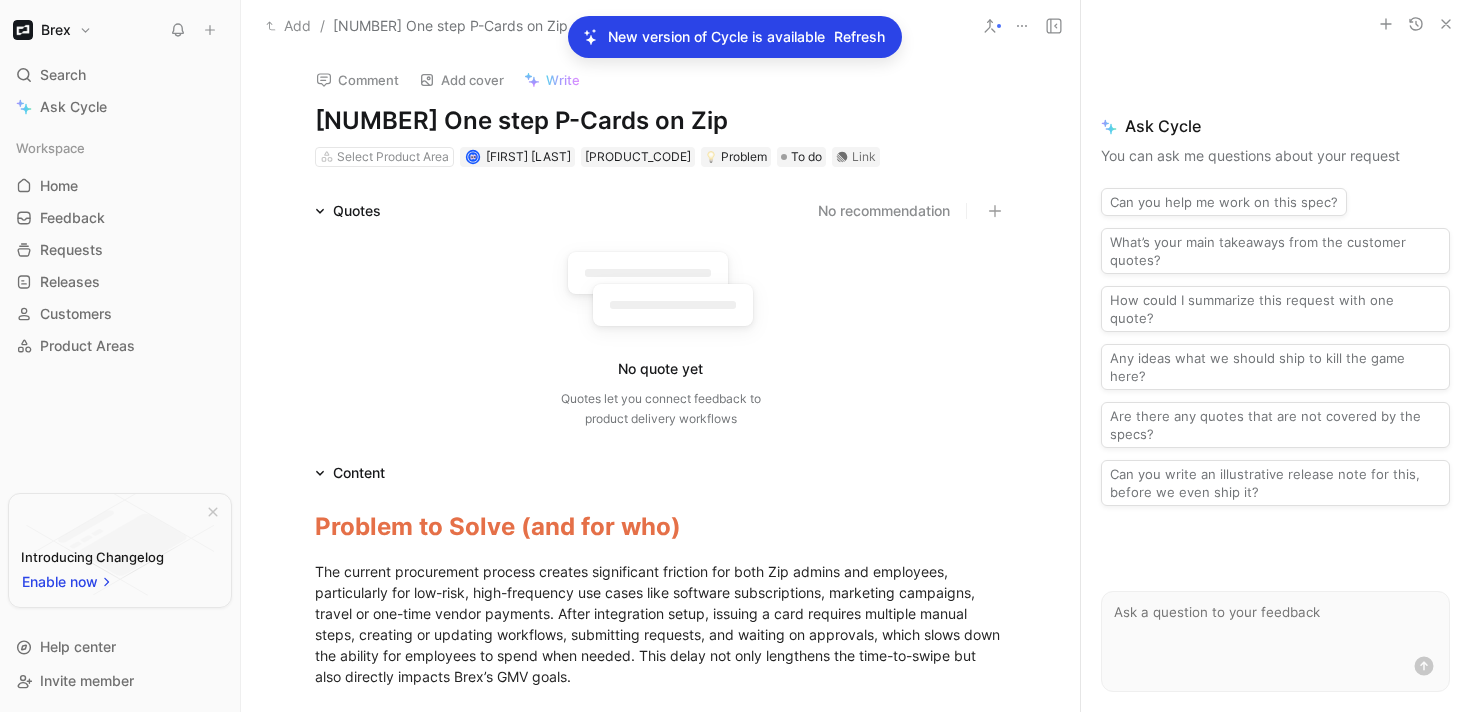 click 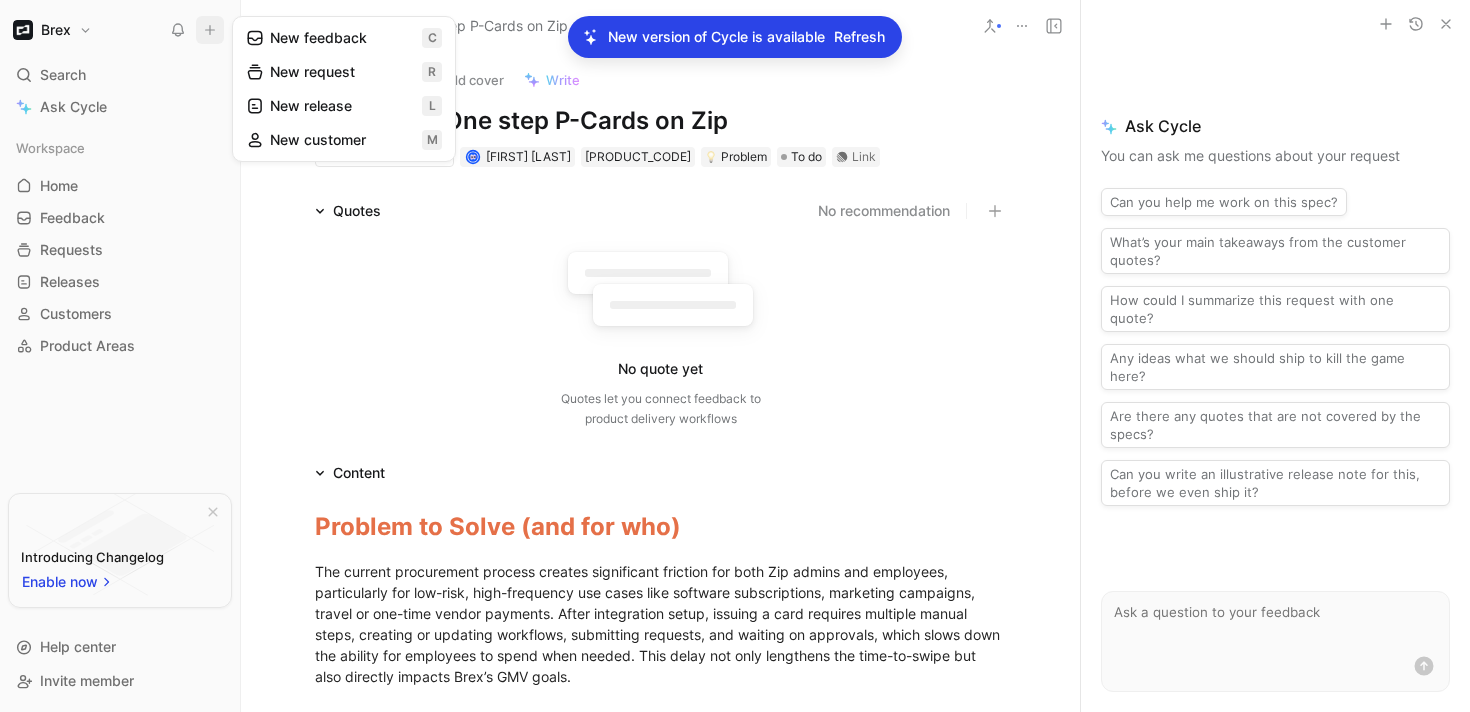 click on "New feedback c" at bounding box center [344, 38] 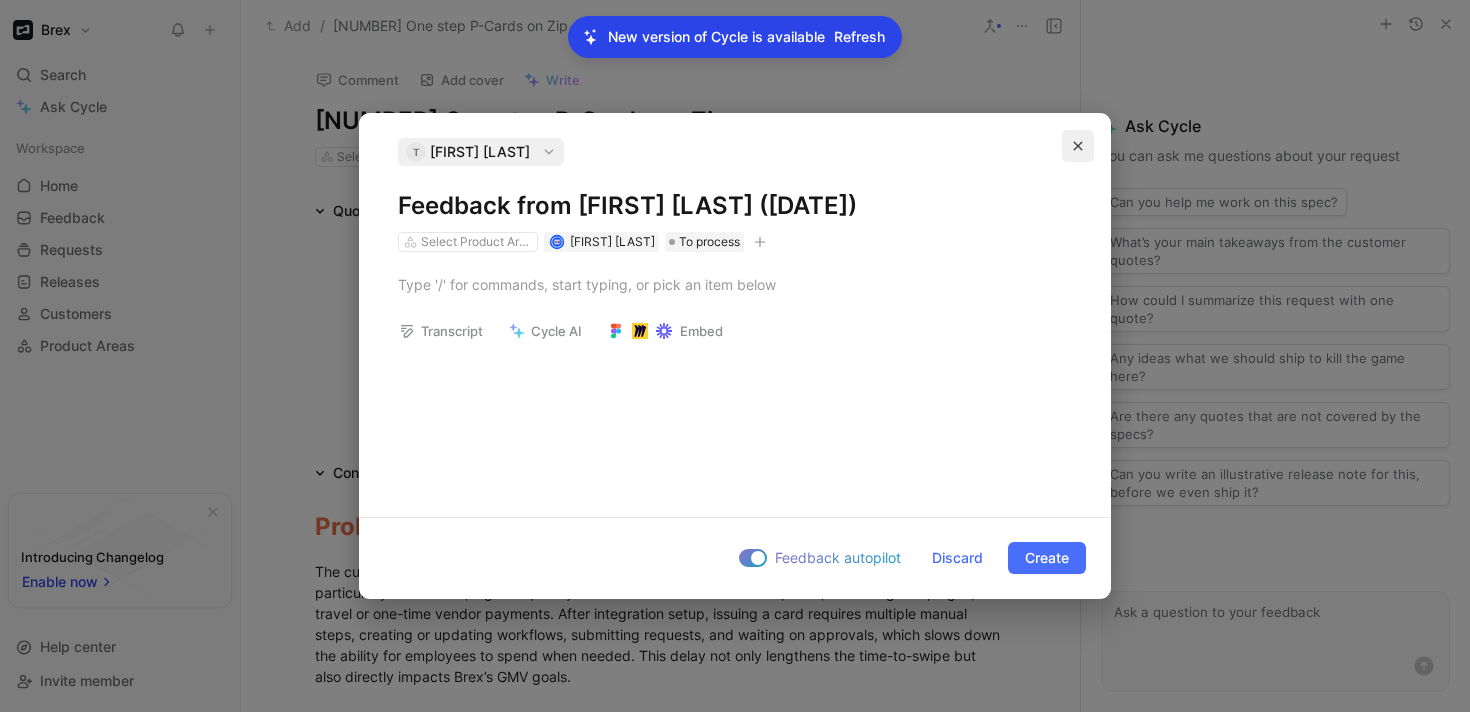 click 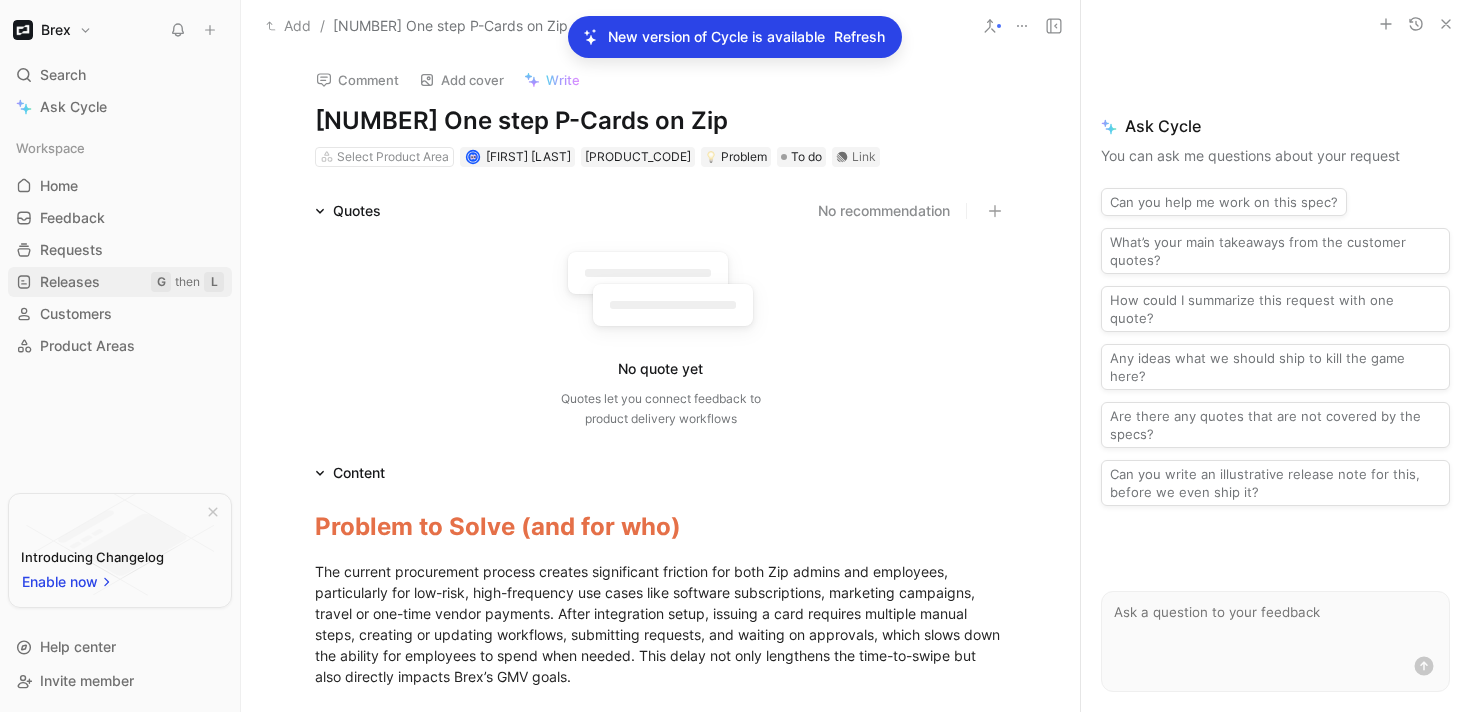 click on "Releases" at bounding box center (70, 282) 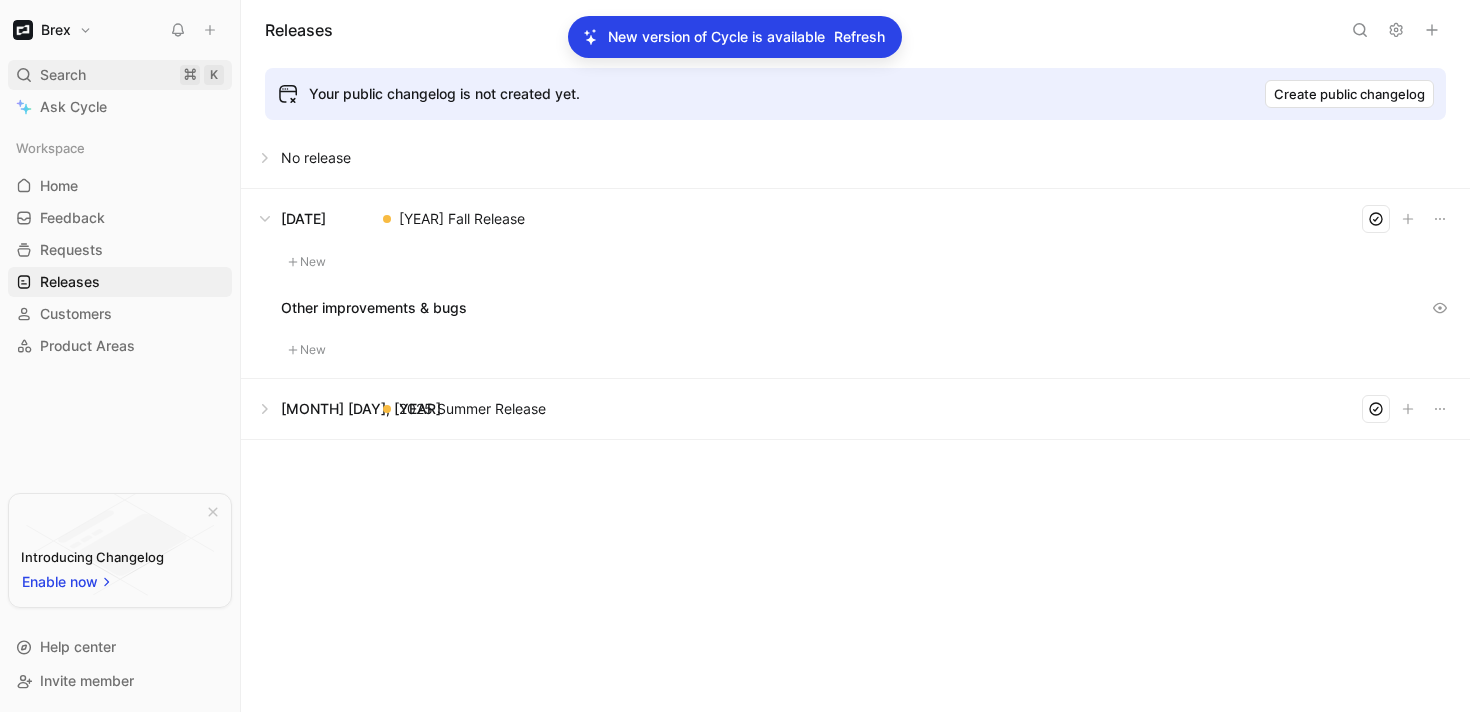 click on "Search" at bounding box center (63, 75) 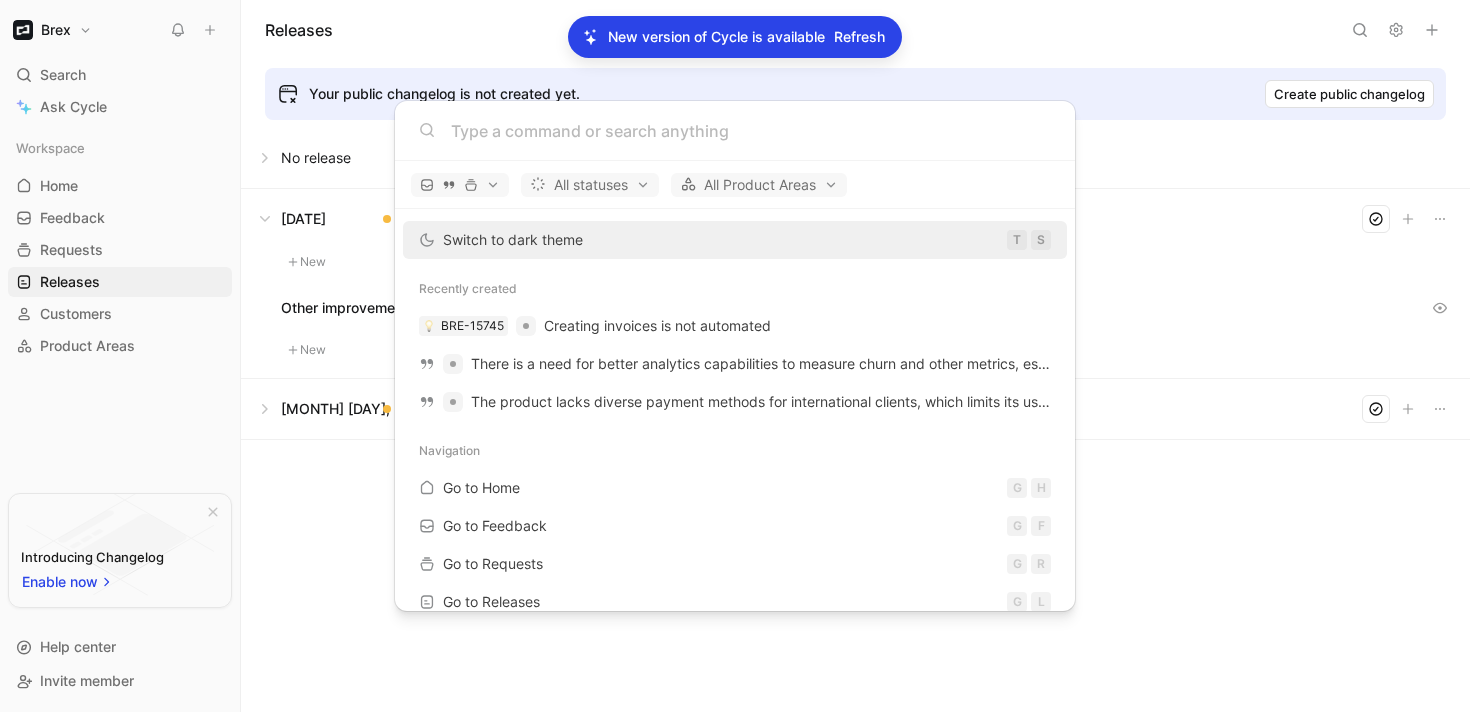click on "Brex Search ⌘ K Ask Cycle Workspace Home G then H Feedback G then F Requests G then R Releases G then L Customers Product Areas
To pick up a draggable item, press the space bar.
While dragging, use the arrow keys to move the item.
Press space again to drop the item in its new position, or press escape to cancel.
Introducing Changelog Enable now Help center Invite member Releases Your public changelog is not created yet. Create public changelog No release [DATE] [YEAR] Fall Release New Other improvements & bugs New
To pick up a draggable item, press the space bar.
While dragging, use the arrow keys to move the item.
Press space again to drop the item in its new position, or press escape to cancel.
[DATE] [YEAR] Summer Release New version of Cycle is available Refresh Dismiss popup All statuses All   Product Areas Switch to dark theme T S Recently created [PRODUCT_CODE] Creating invoices is not automated Navigation Go to Home G H Go to Feedback G F Go to Requests" at bounding box center [735, 356] 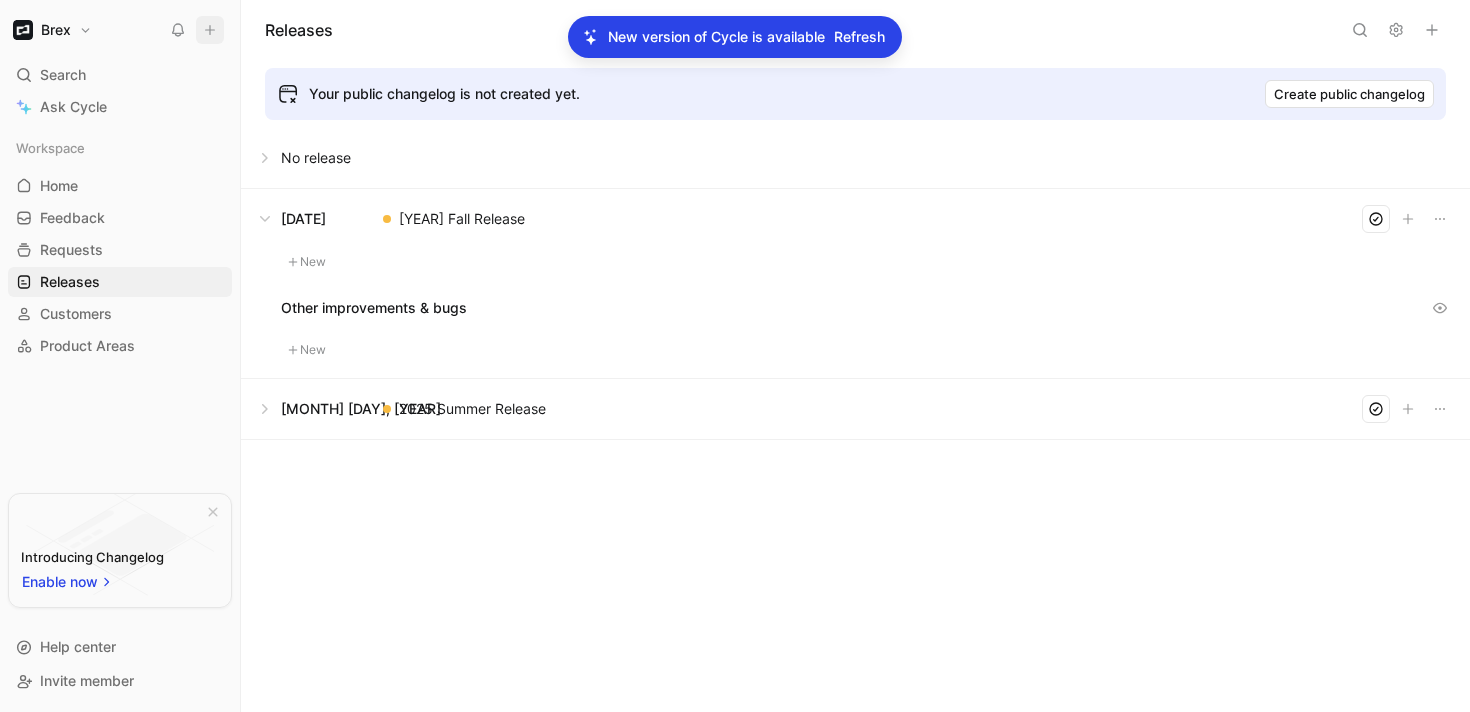 click 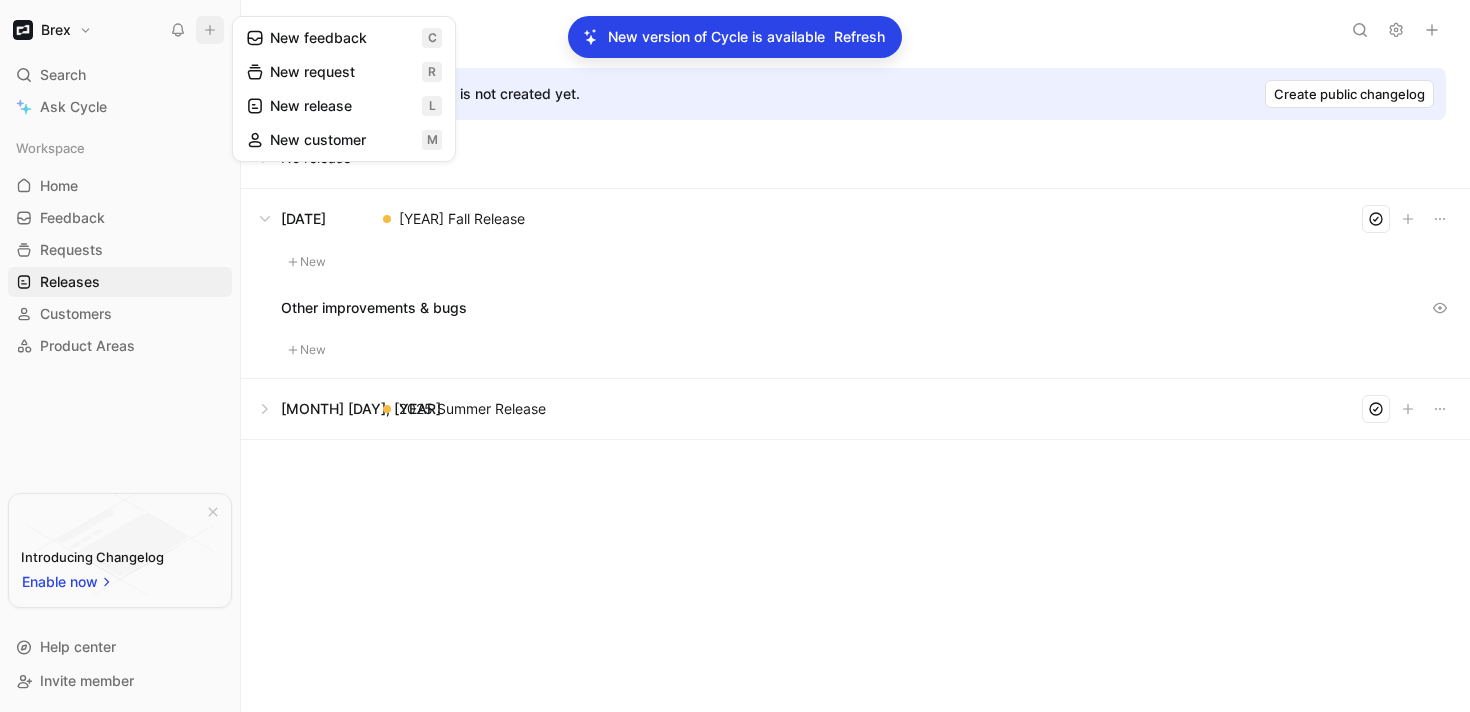 click on "New request r" at bounding box center [344, 72] 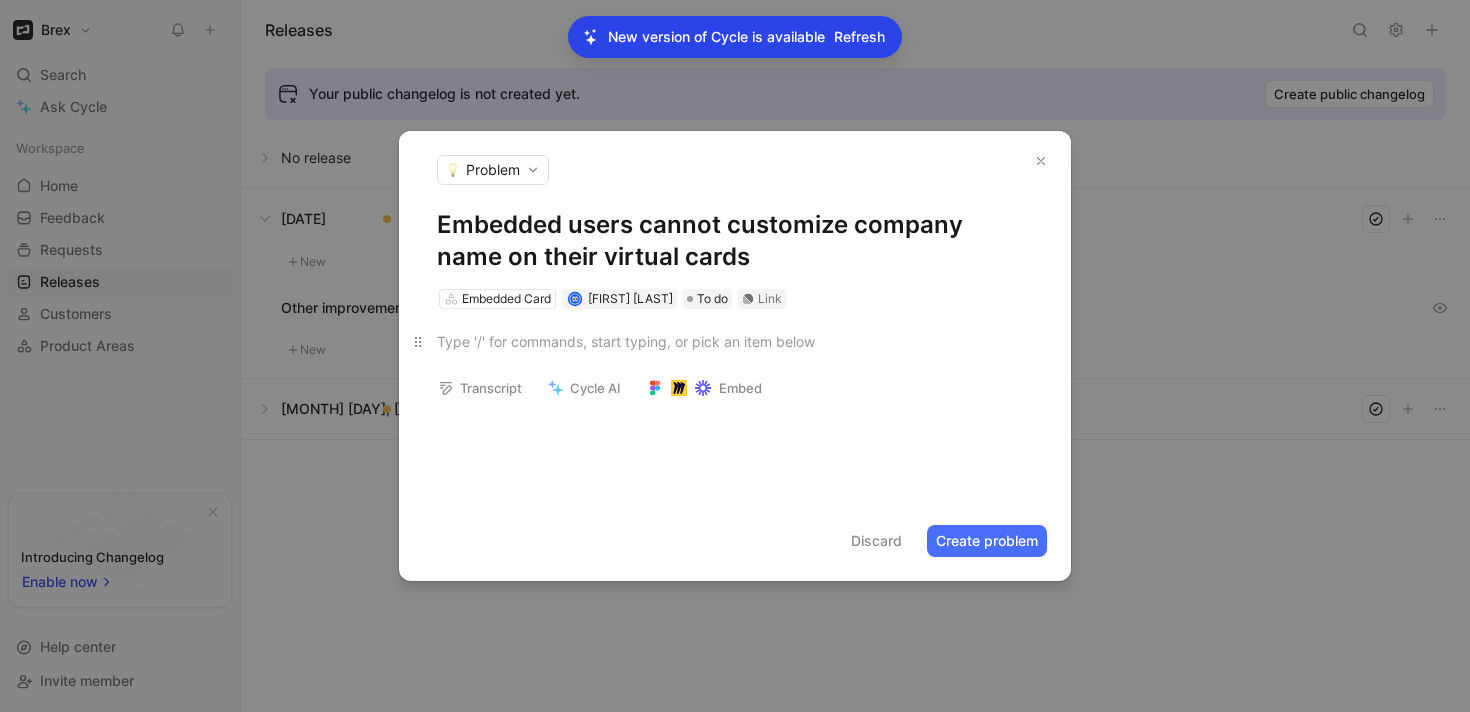 click at bounding box center (735, 341) 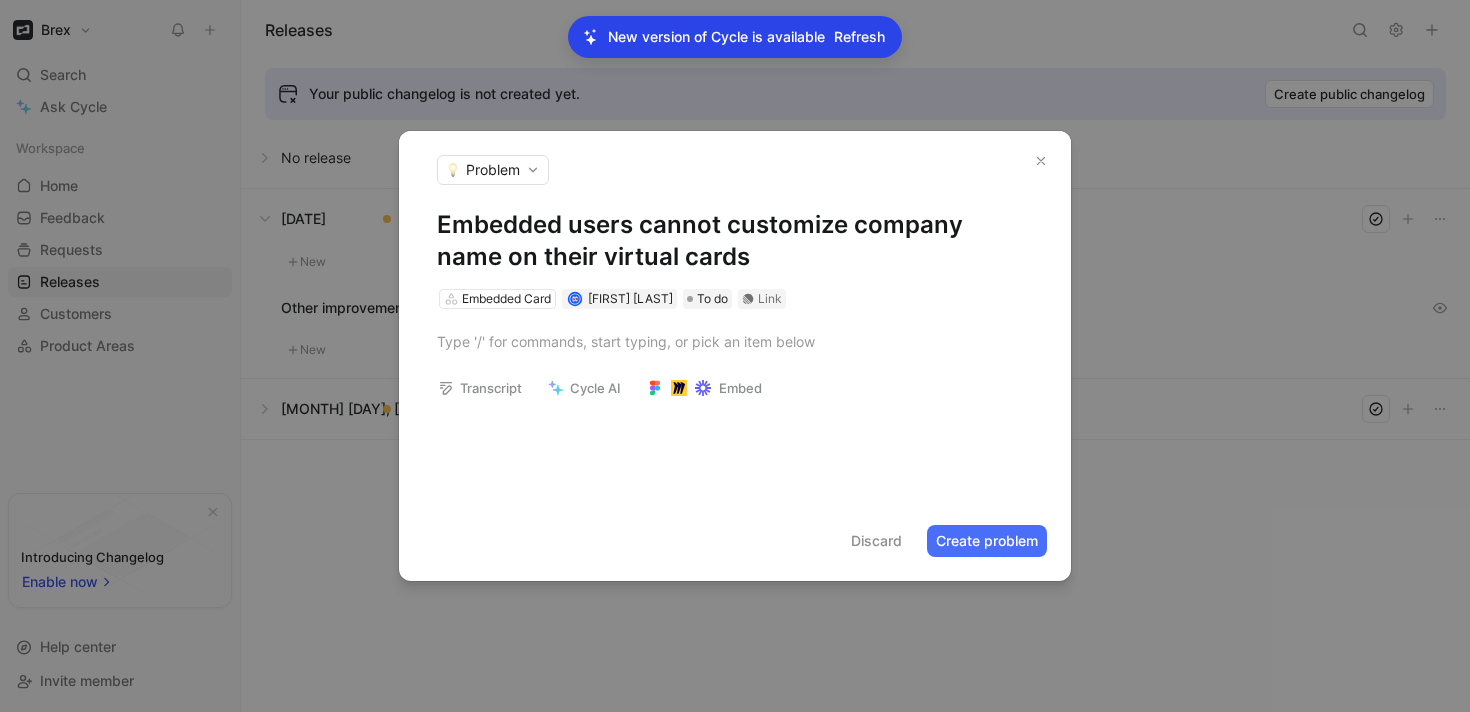 click on "Embedded users cannot customize company name on their virtual cards" at bounding box center (735, 241) 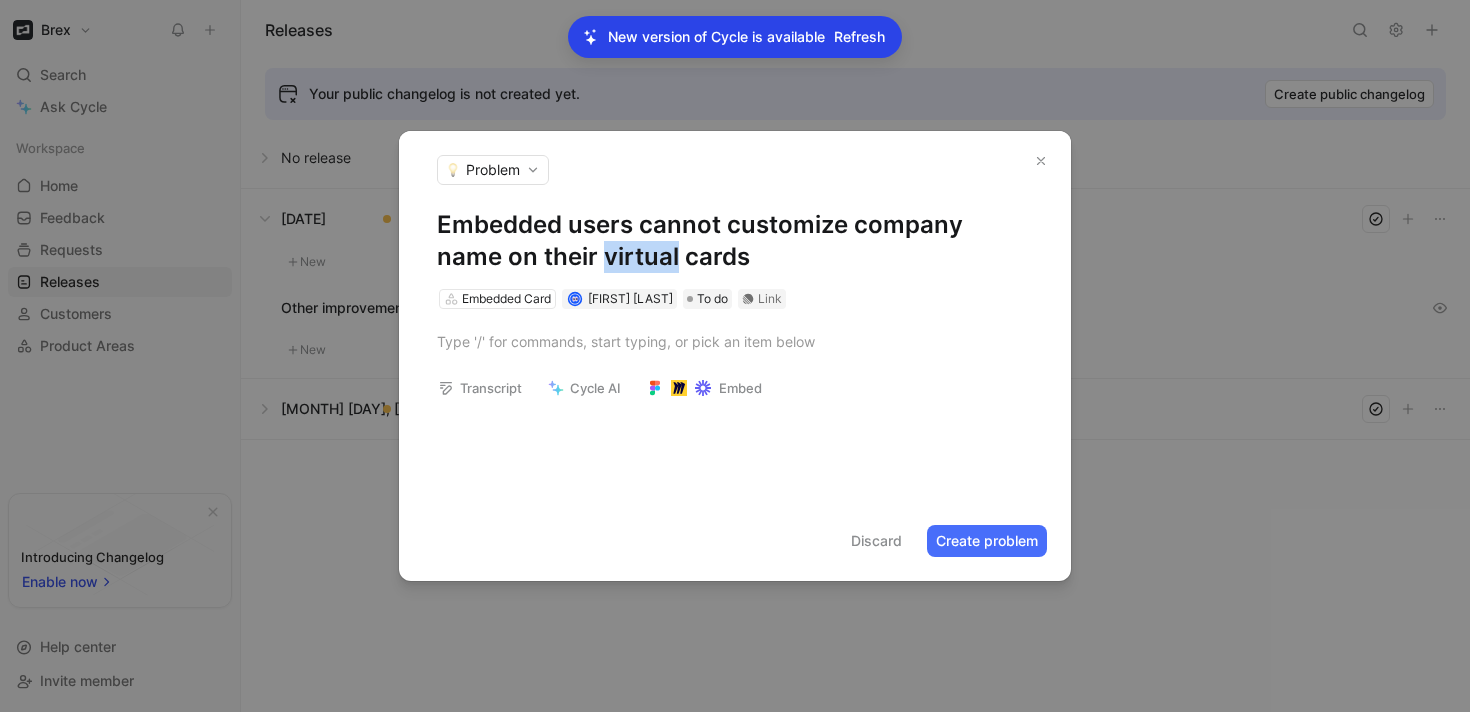 click on "Embedded users cannot customize company name on their virtual cards" at bounding box center (735, 241) 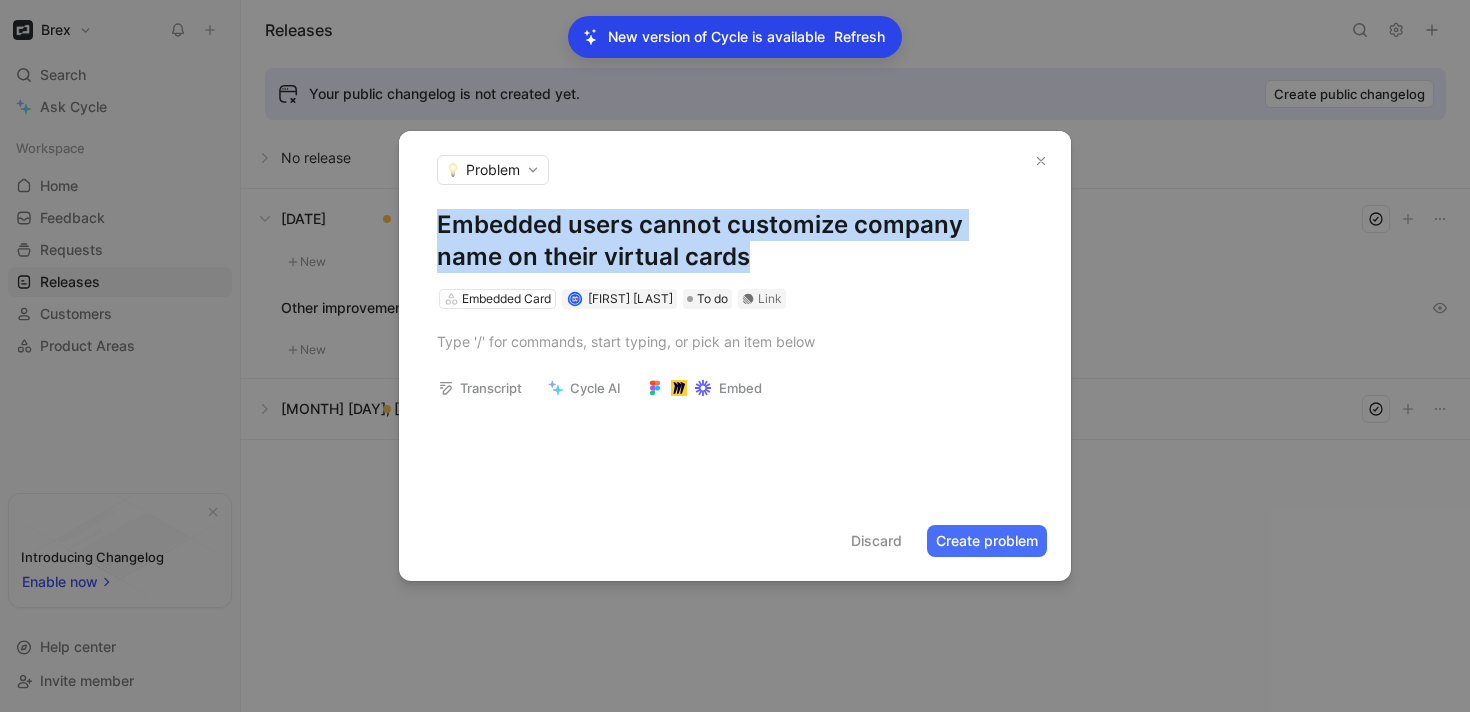 click on "Embedded users cannot customize company name on their virtual cards" at bounding box center [735, 241] 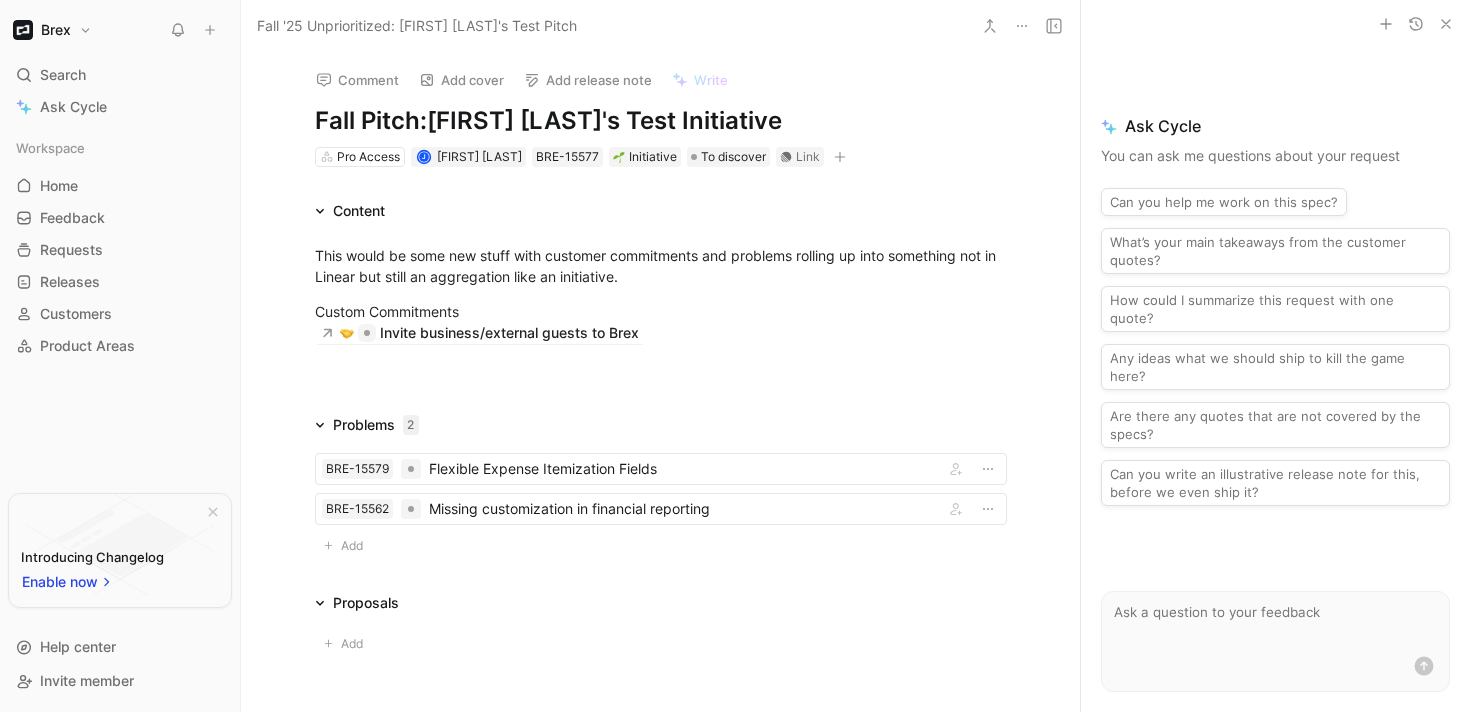 scroll, scrollTop: 0, scrollLeft: 0, axis: both 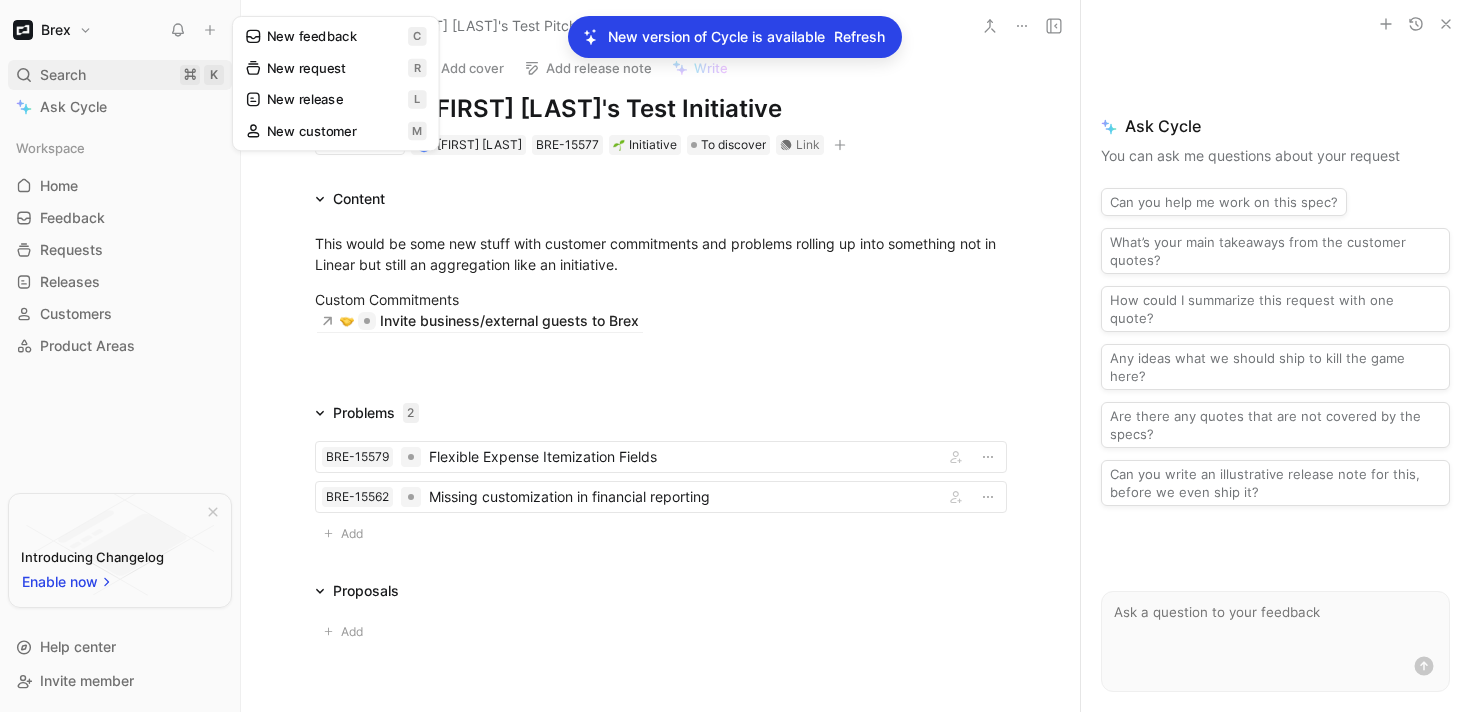 click on "Search" at bounding box center [63, 75] 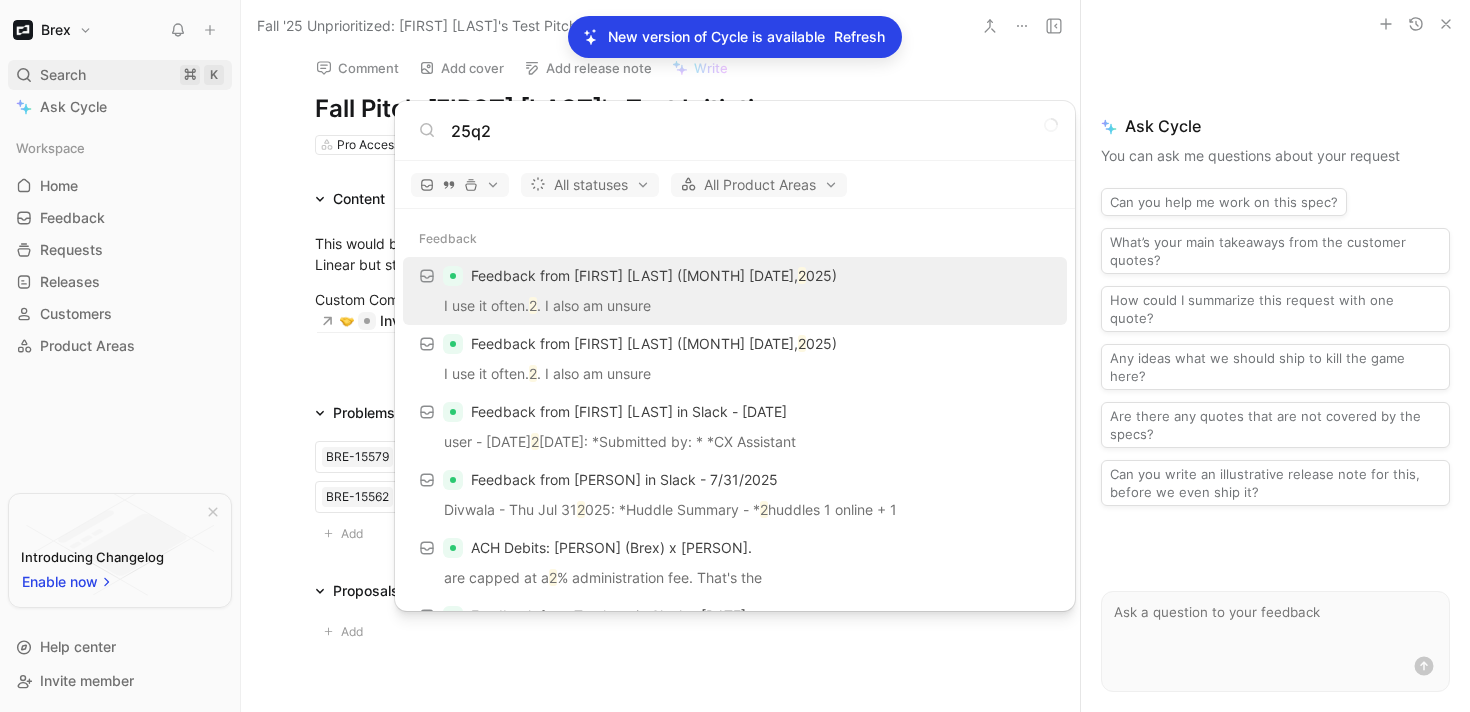 type on "25q2" 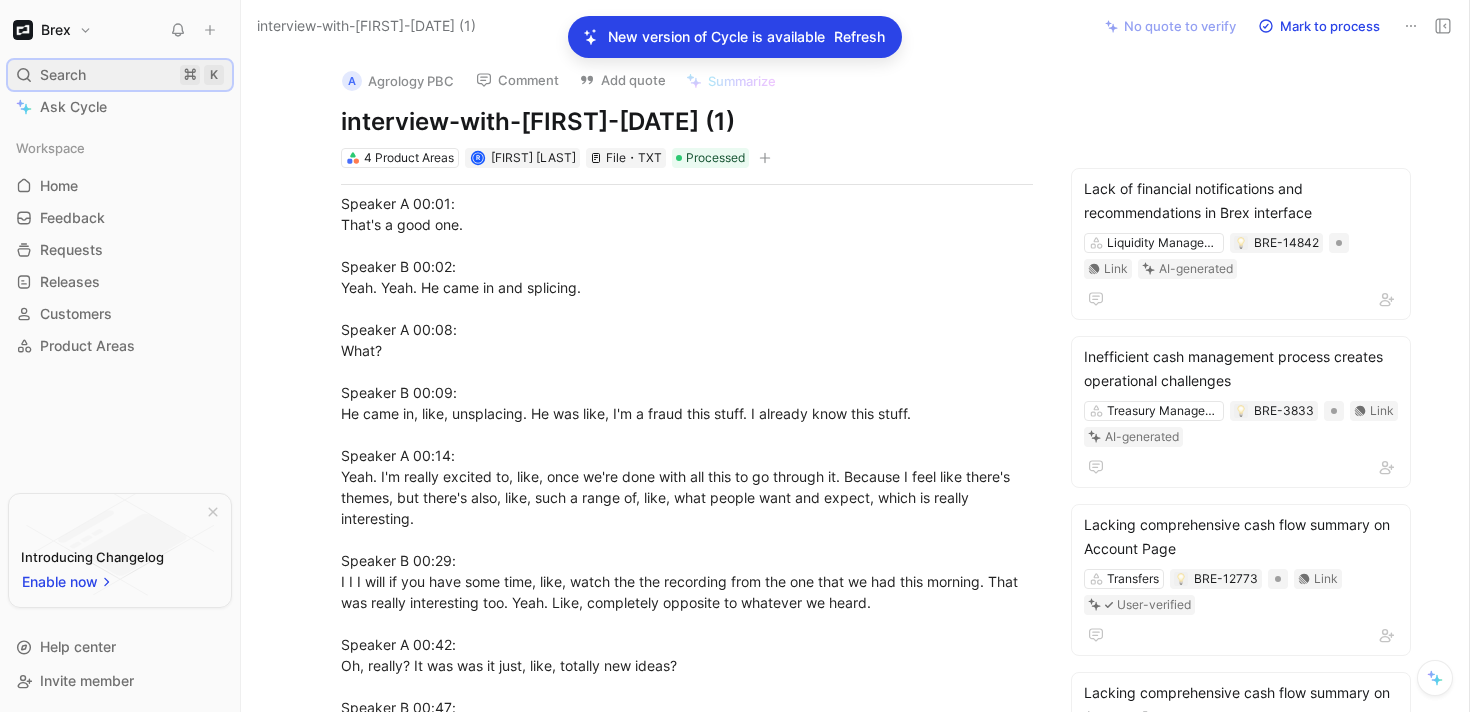 click on "Search ⌘ K" at bounding box center (120, 75) 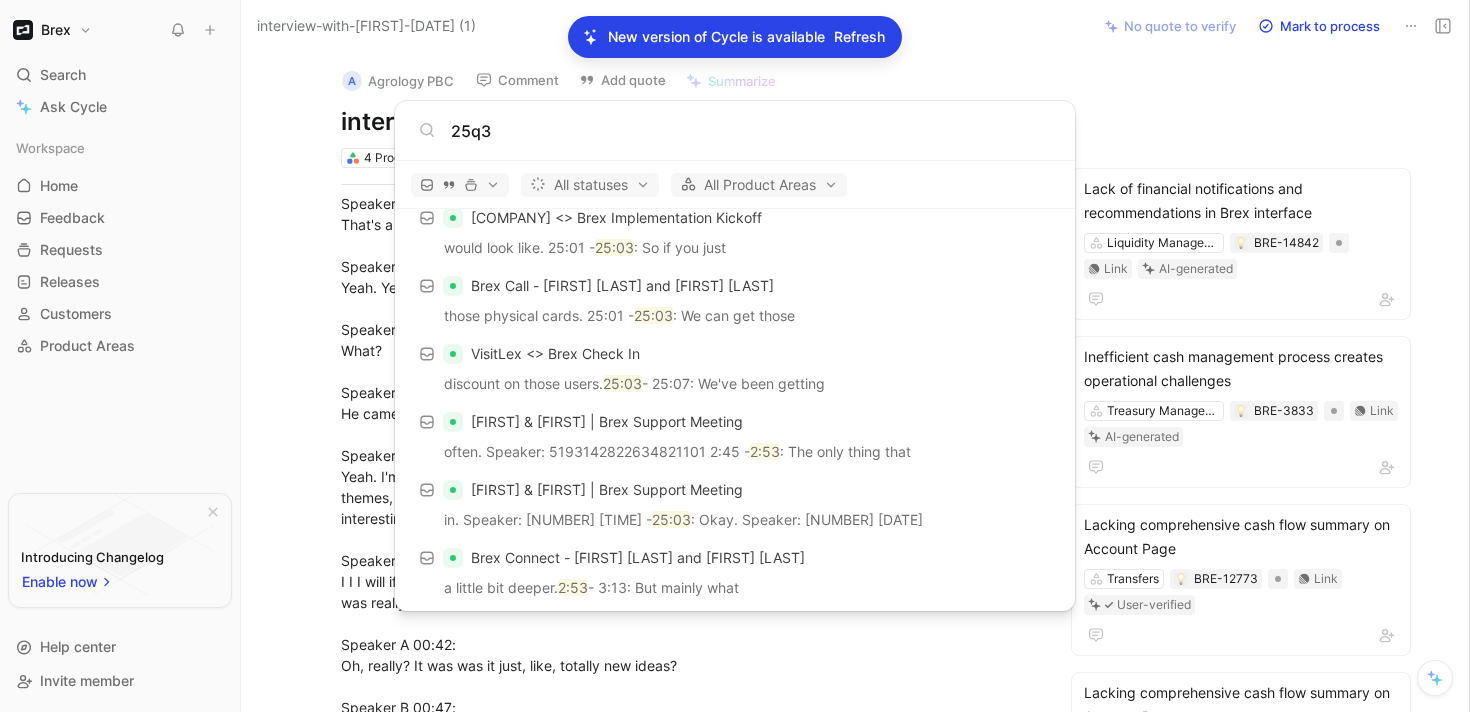 scroll, scrollTop: 400, scrollLeft: 0, axis: vertical 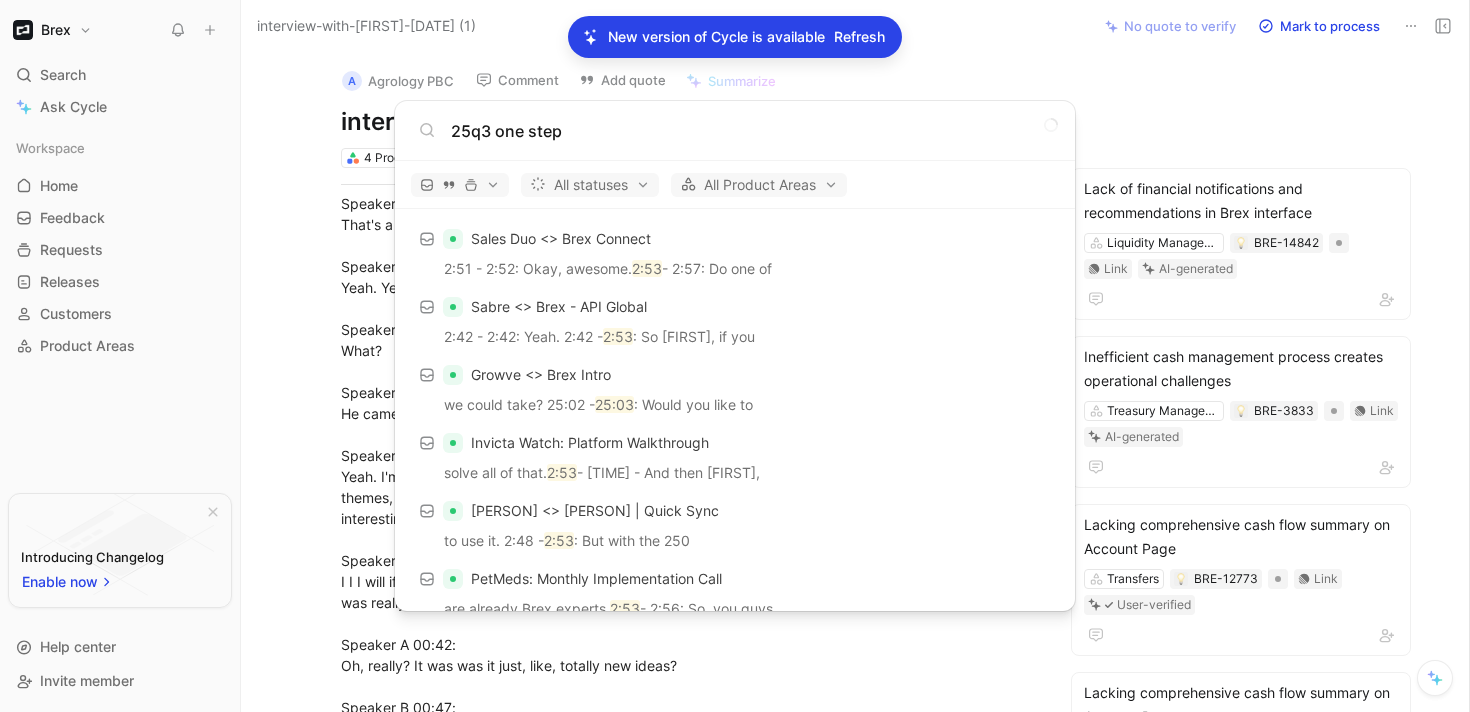type on "25q3 one step" 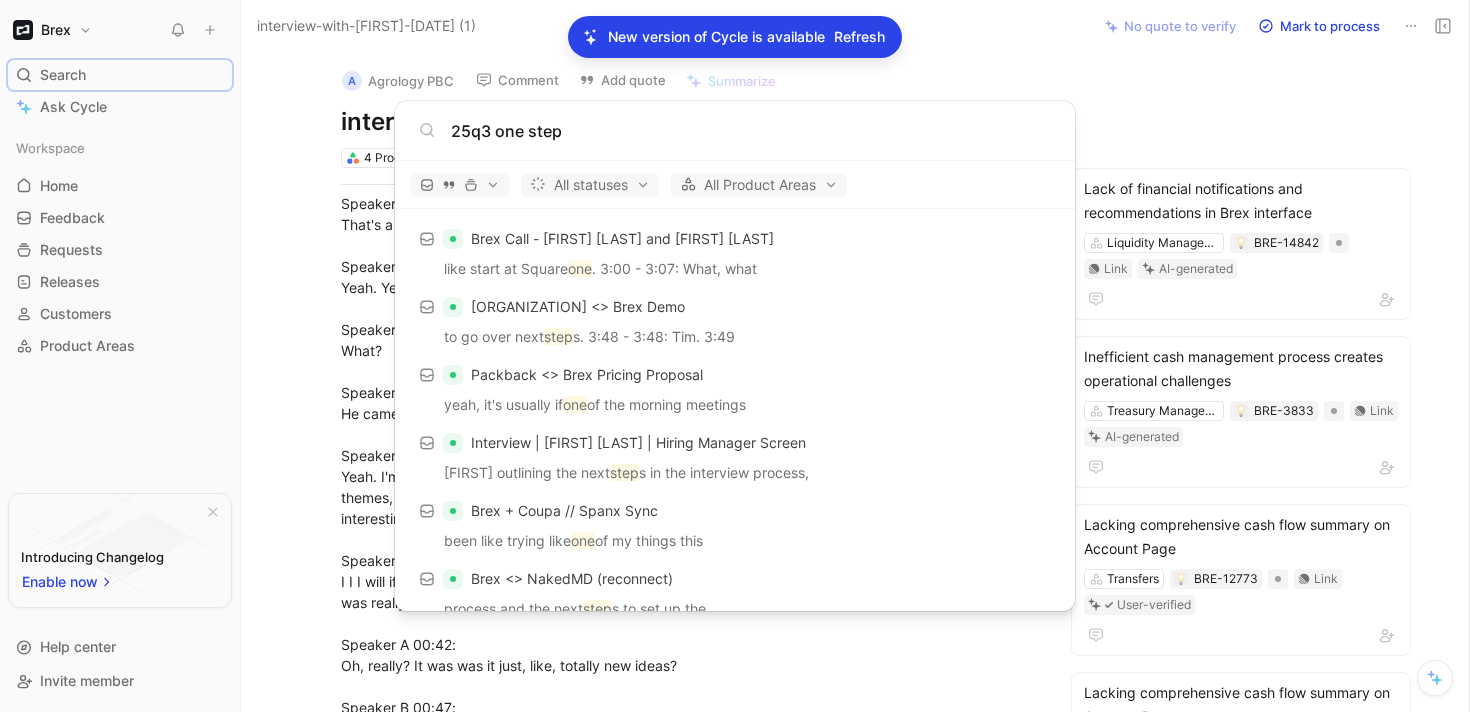 scroll, scrollTop: 0, scrollLeft: 0, axis: both 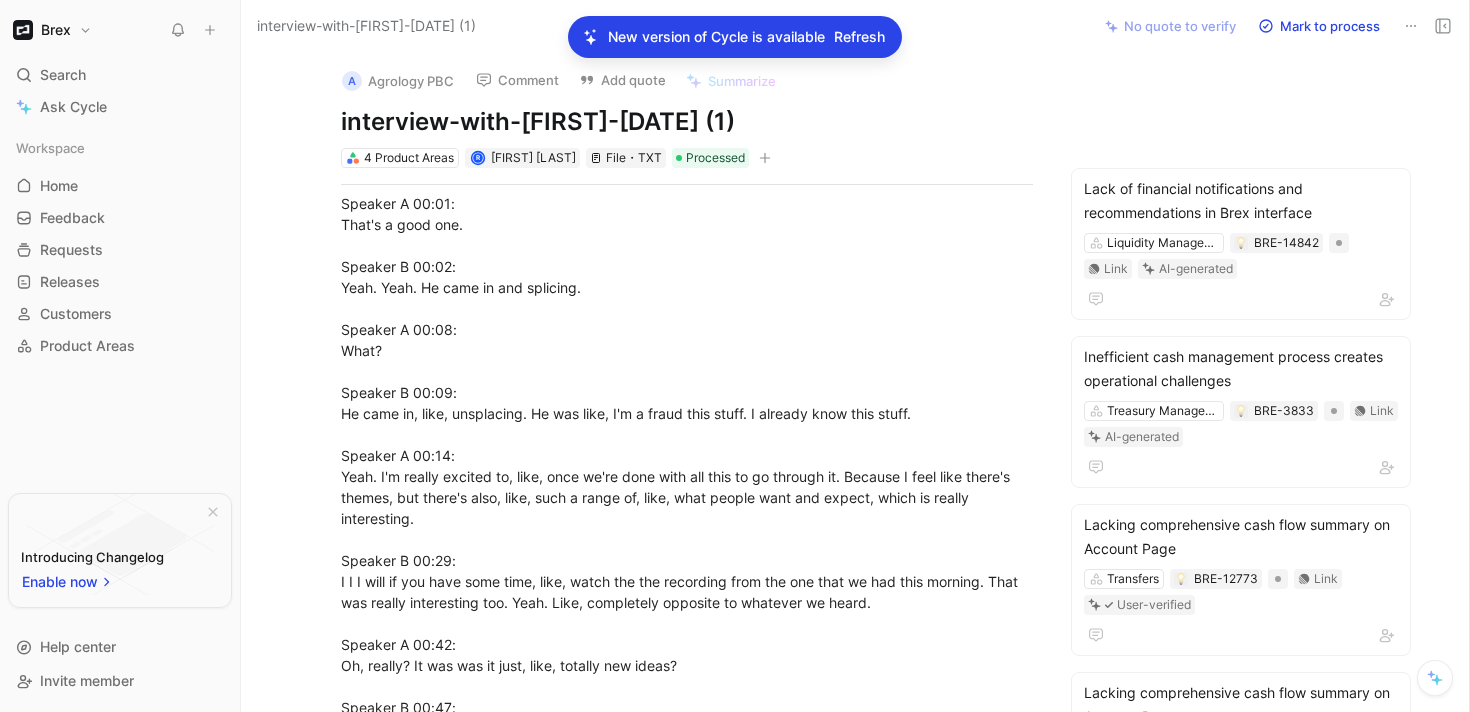 click on "Refresh" at bounding box center (859, 37) 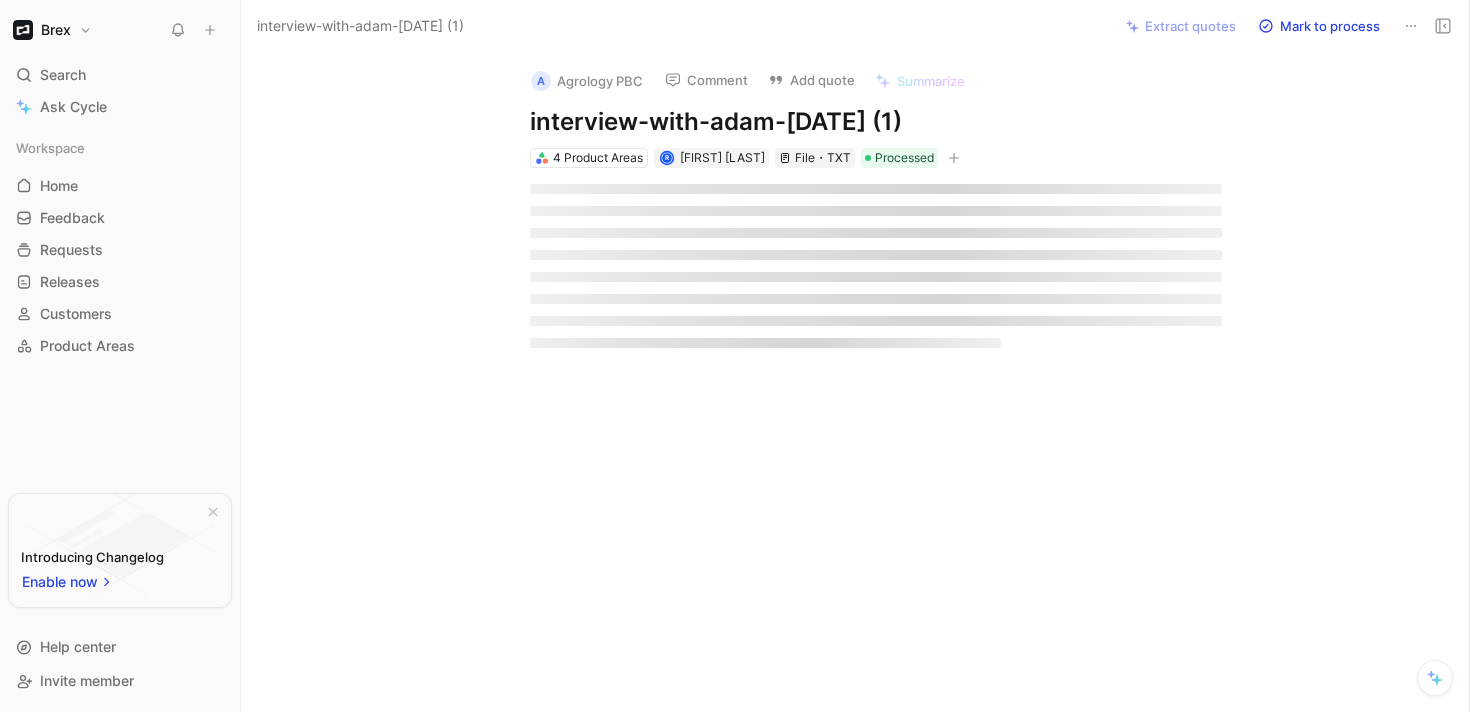 scroll, scrollTop: 0, scrollLeft: 0, axis: both 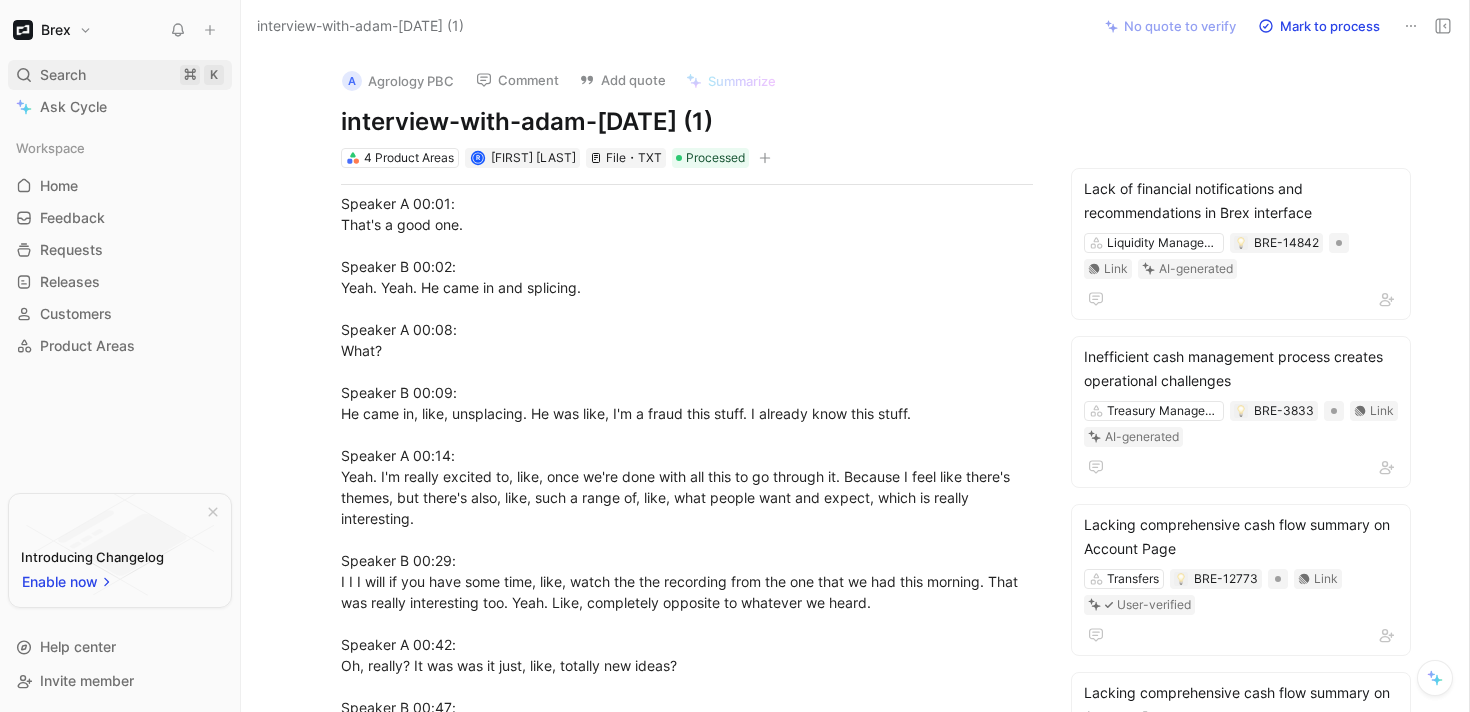 click on "Search ⌘ K" at bounding box center (120, 75) 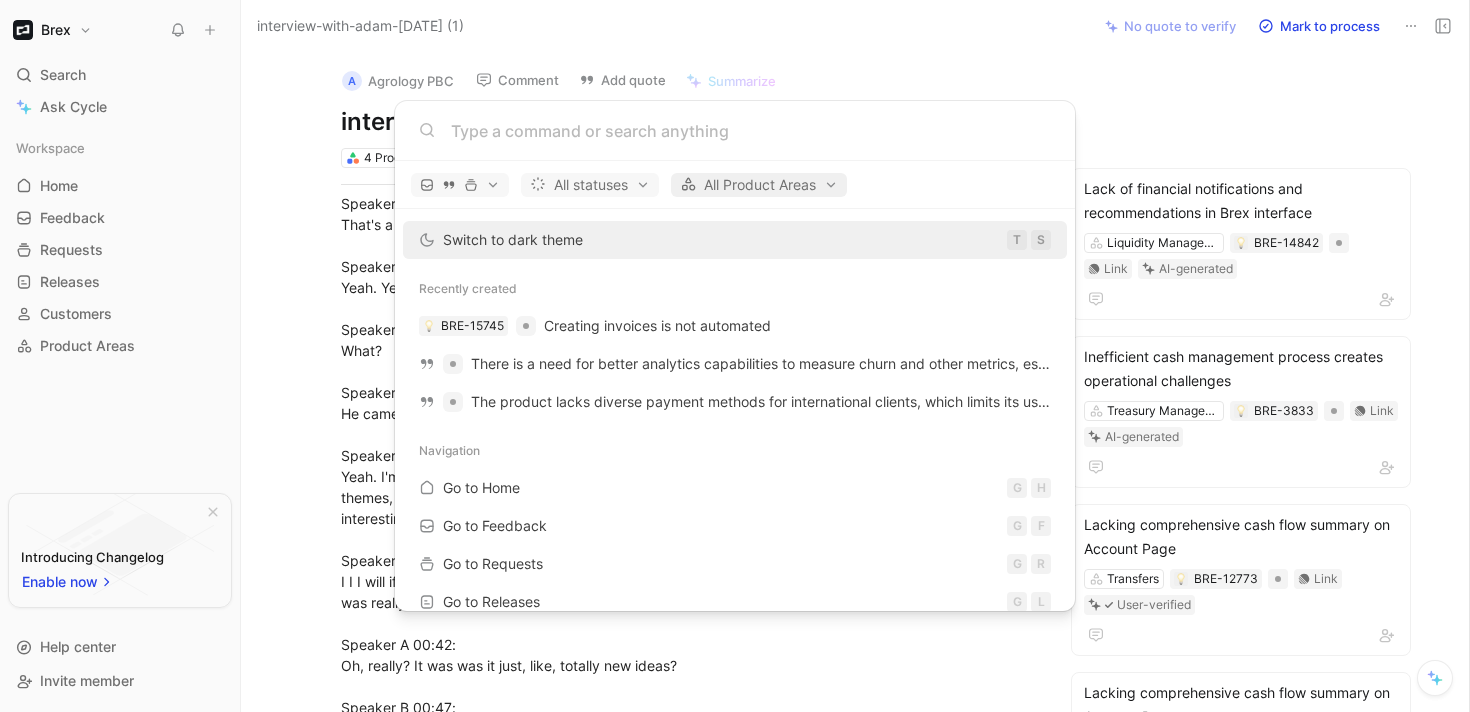 click on "All   Product Areas" at bounding box center (759, 185) 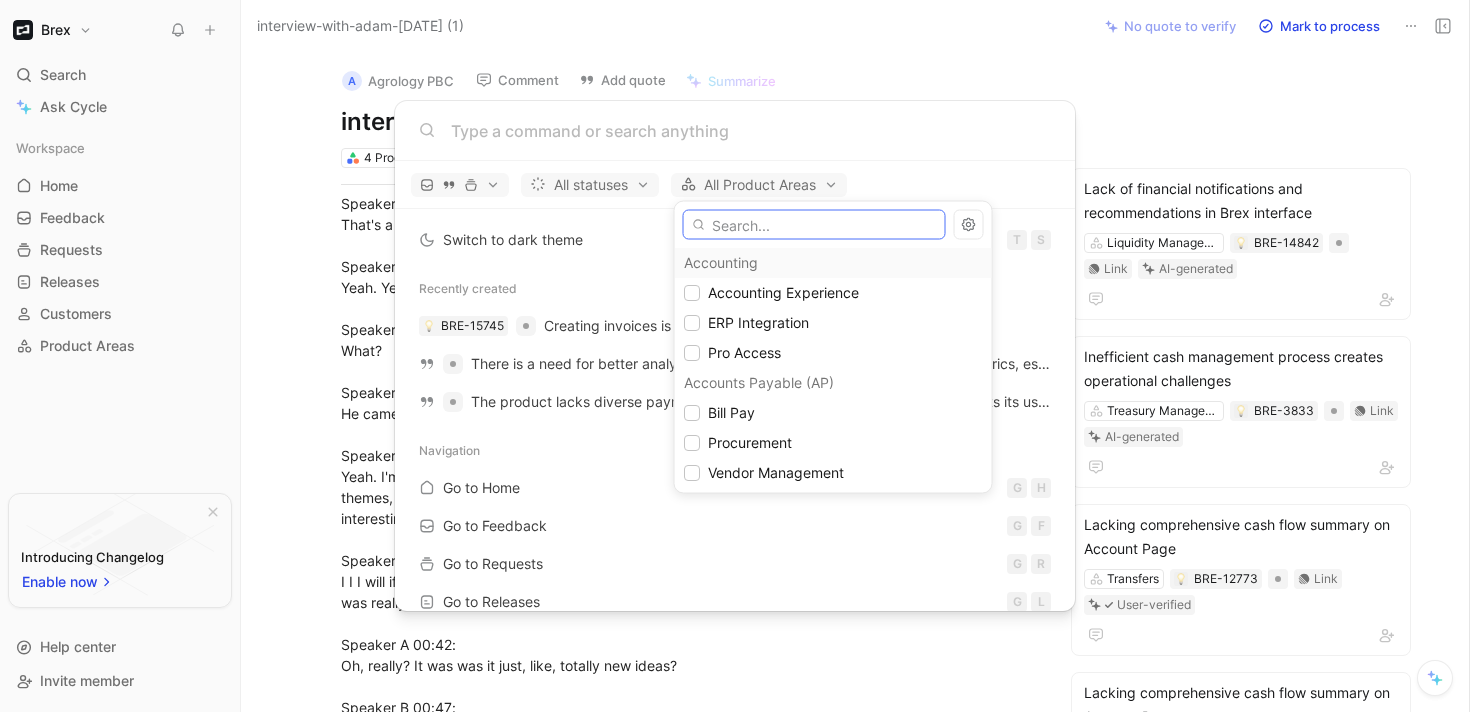 click at bounding box center [814, 225] 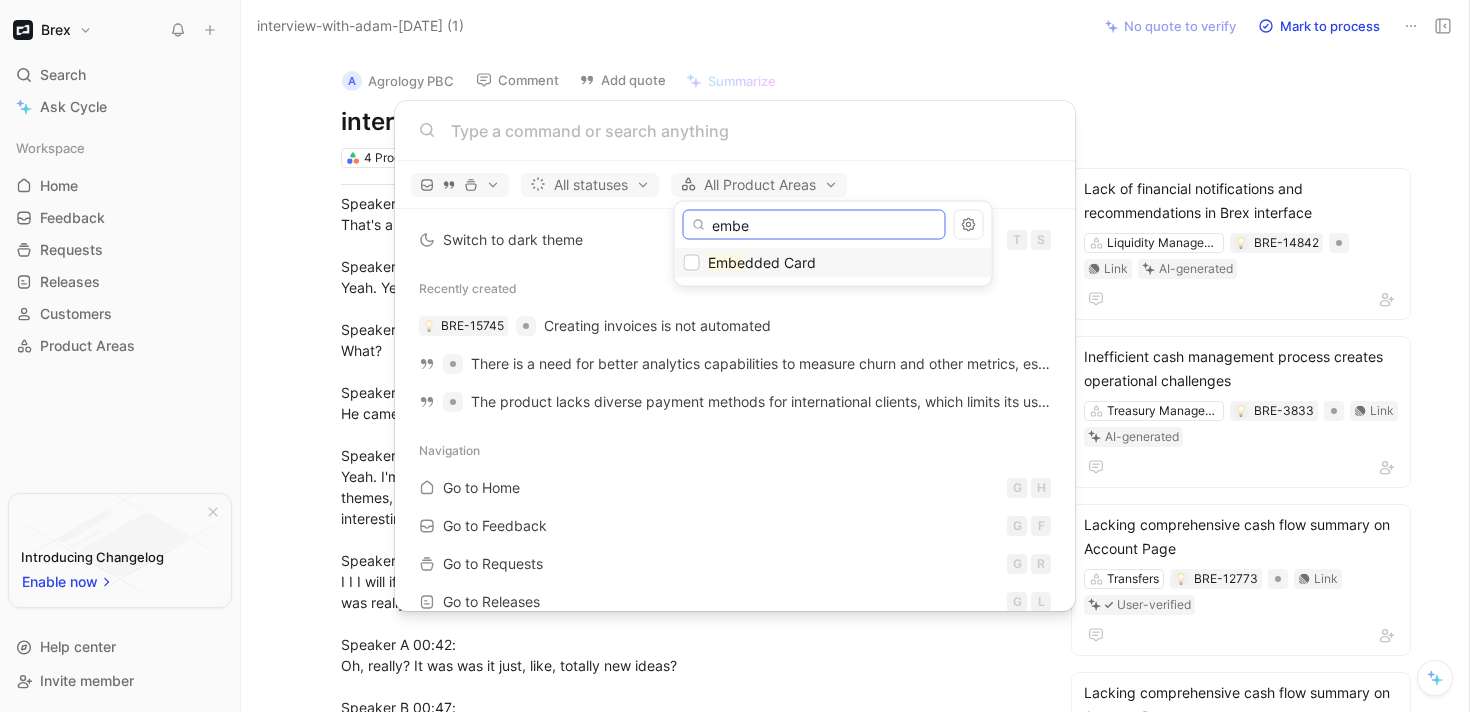 type on "embe" 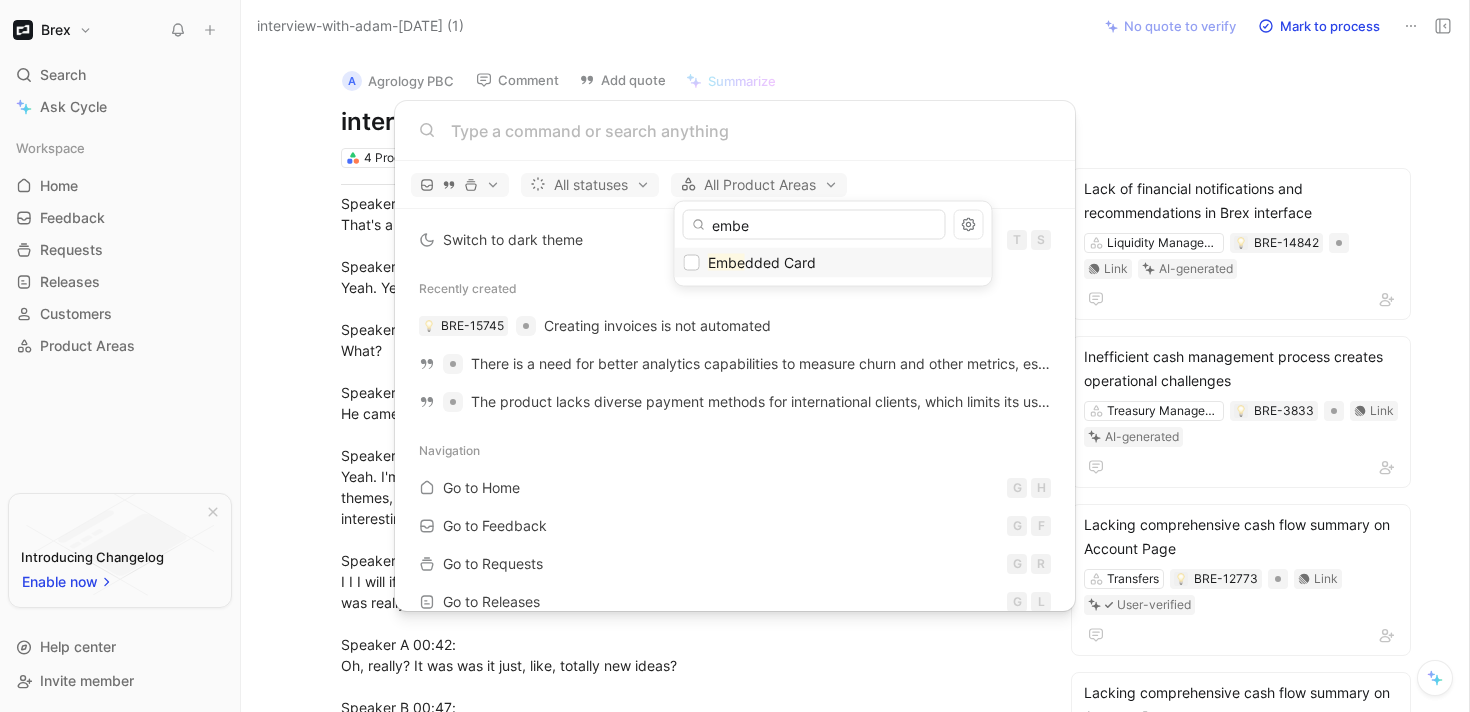 click on "Embe" at bounding box center [726, 262] 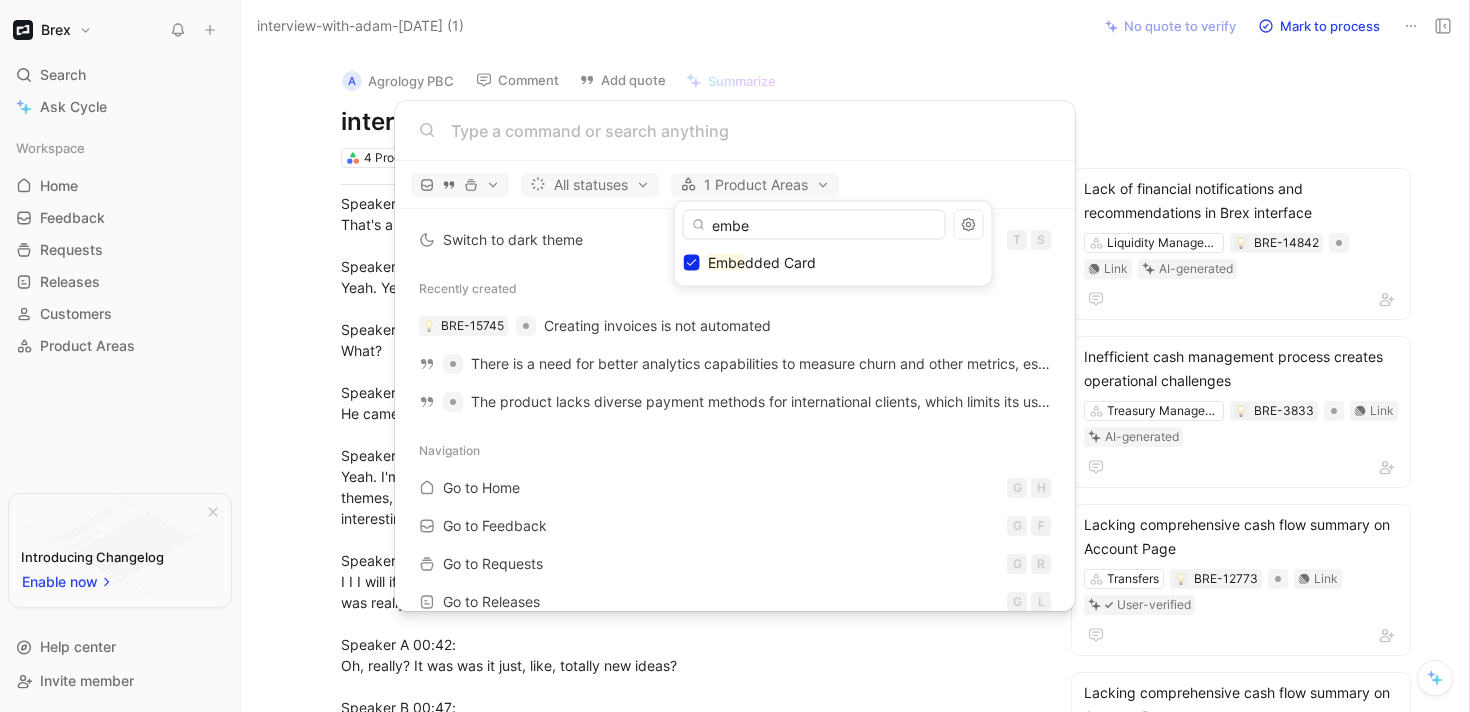click at bounding box center [735, 356] 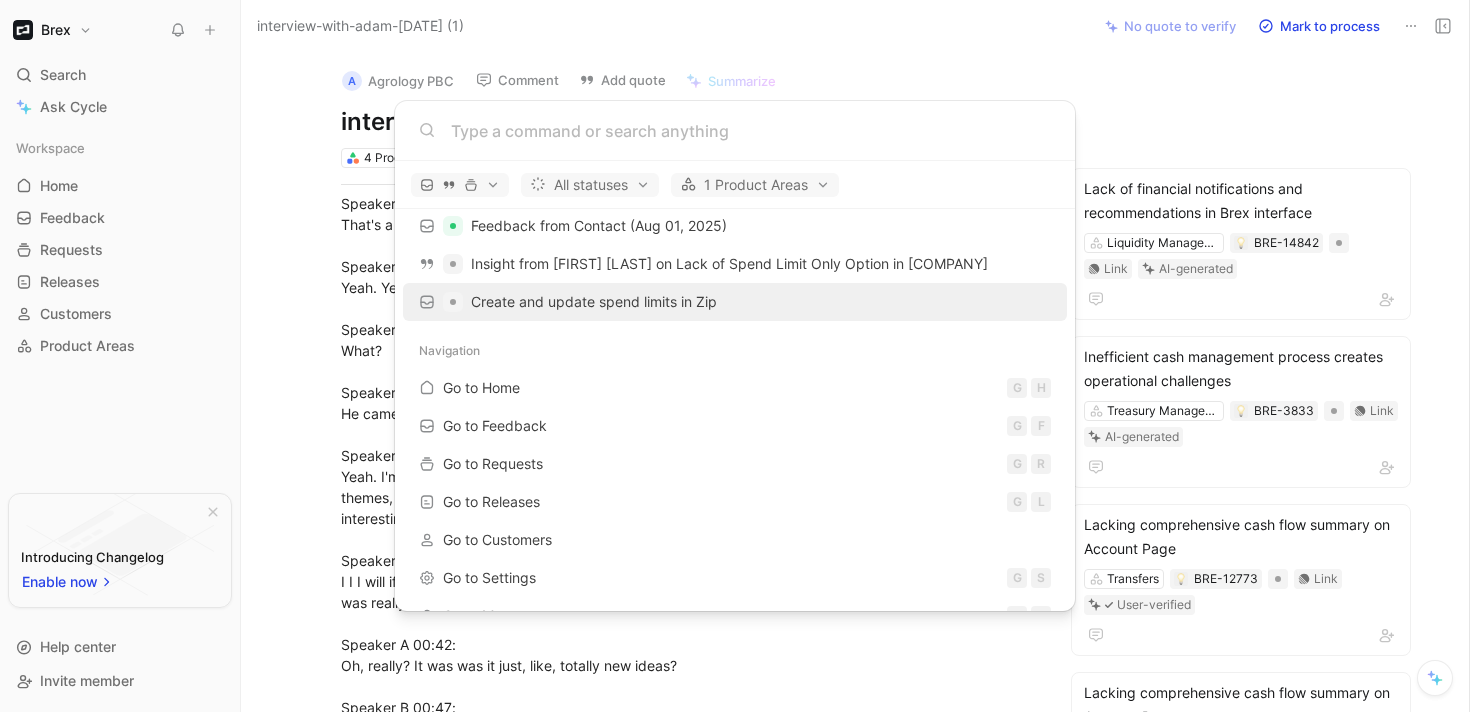 scroll, scrollTop: 0, scrollLeft: 0, axis: both 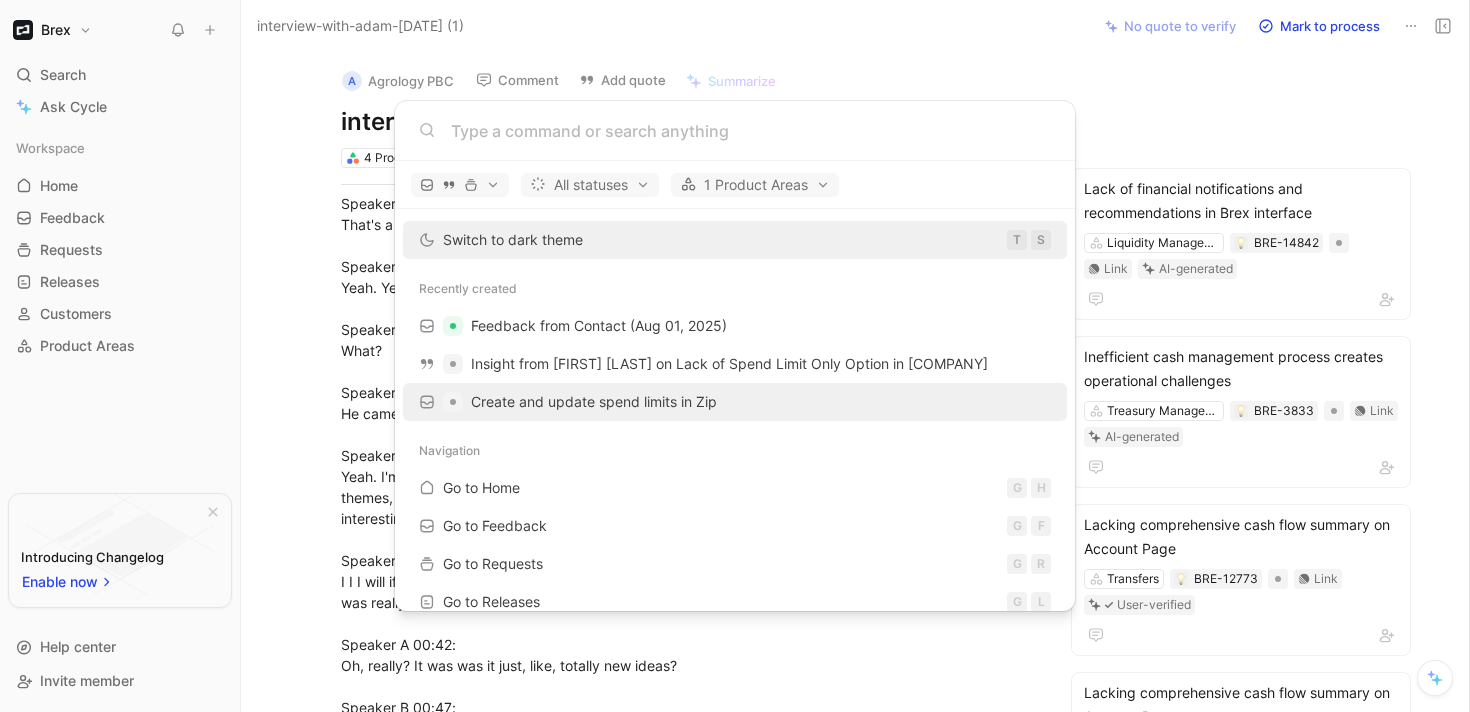 click on "Create and update spend limits in Zip" at bounding box center [594, 401] 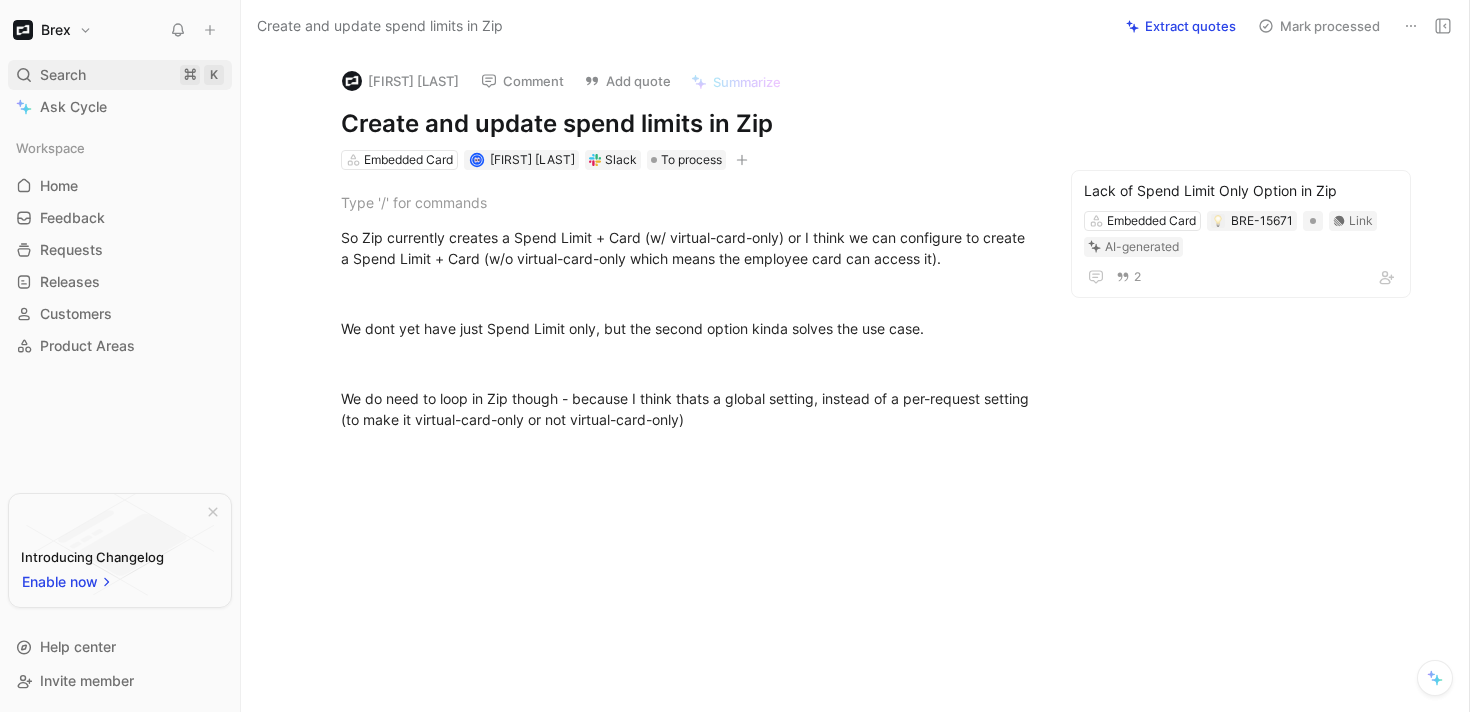 click on "Search" at bounding box center (63, 75) 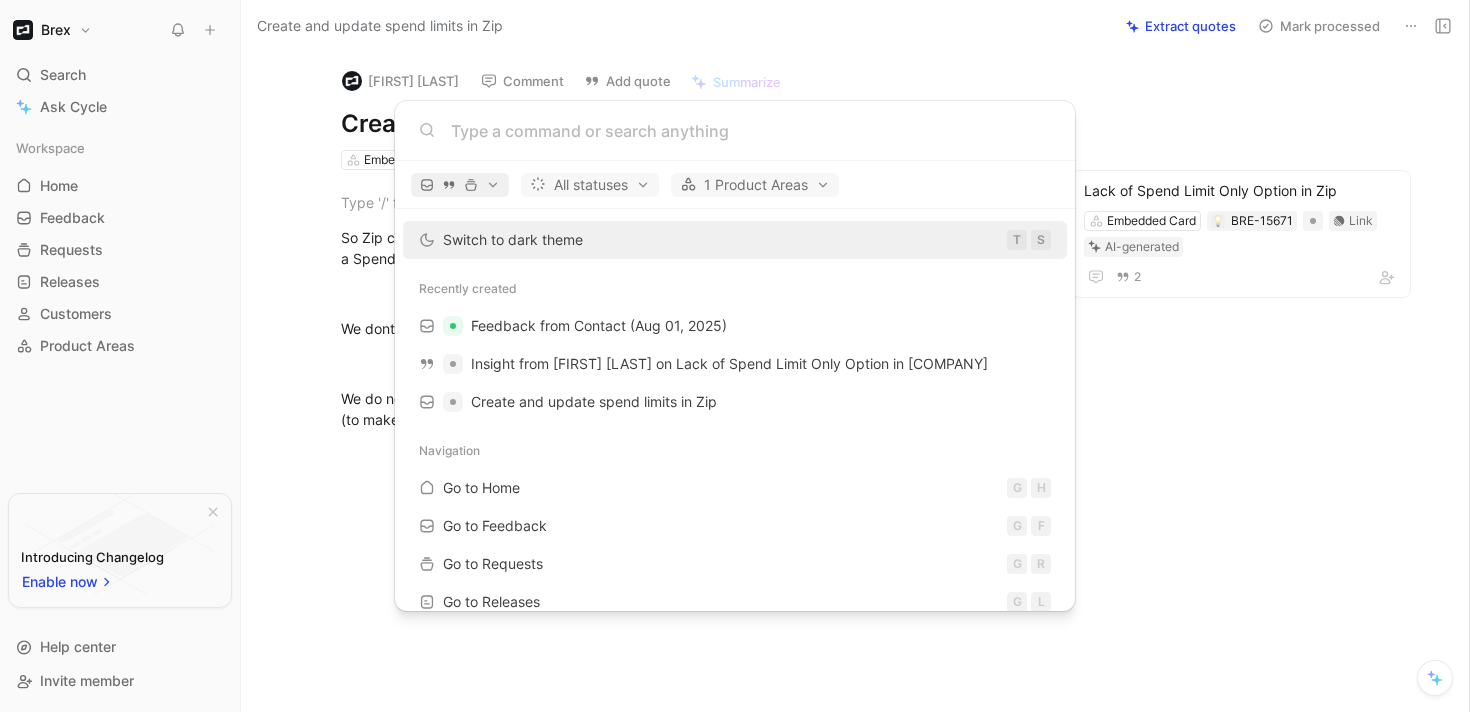 click 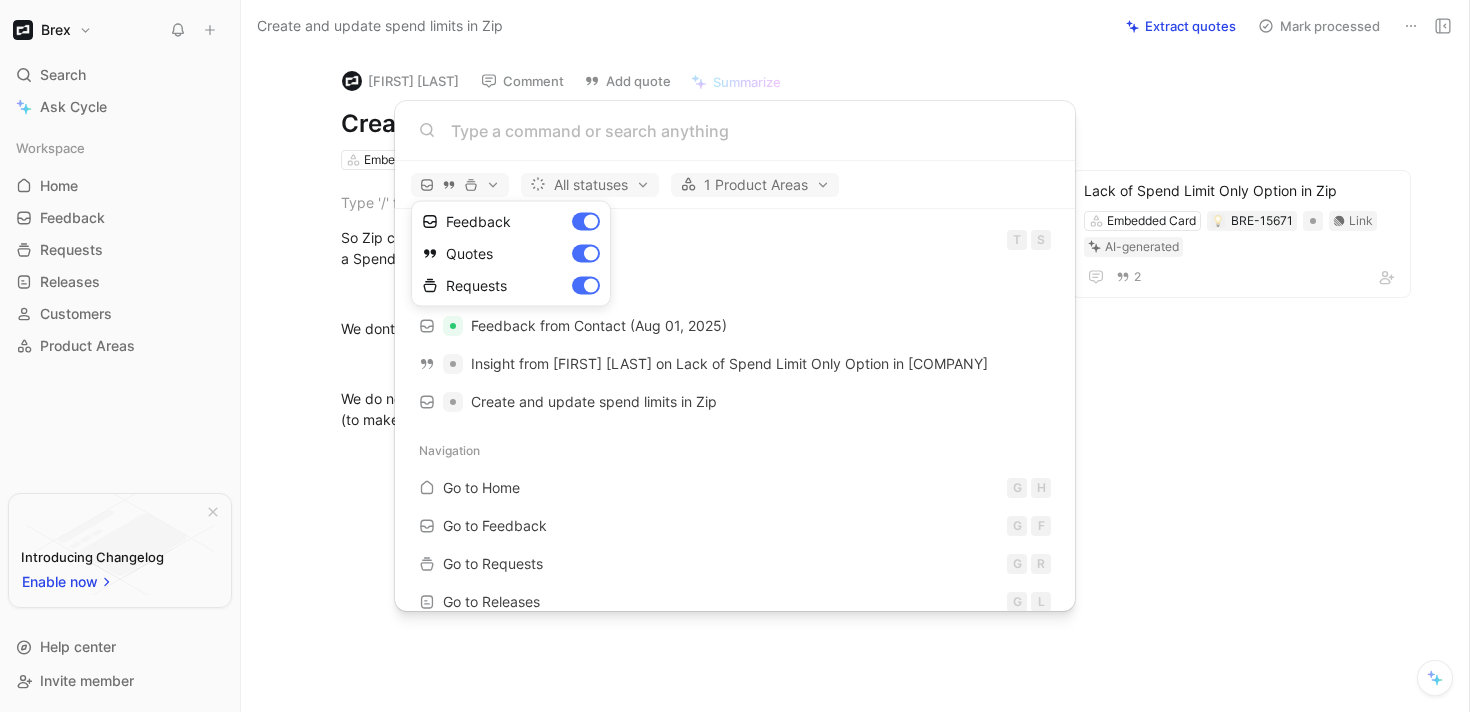 click at bounding box center (735, 356) 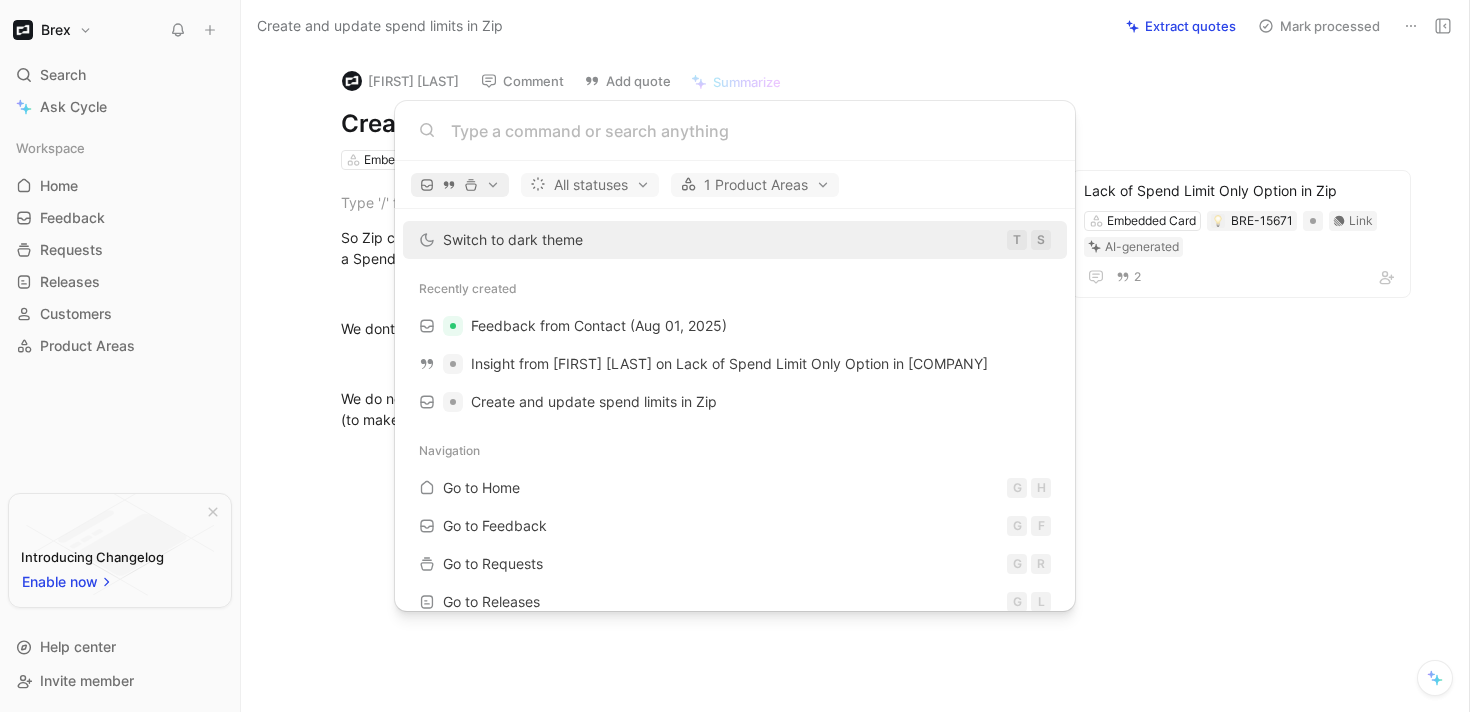 click at bounding box center (460, 185) 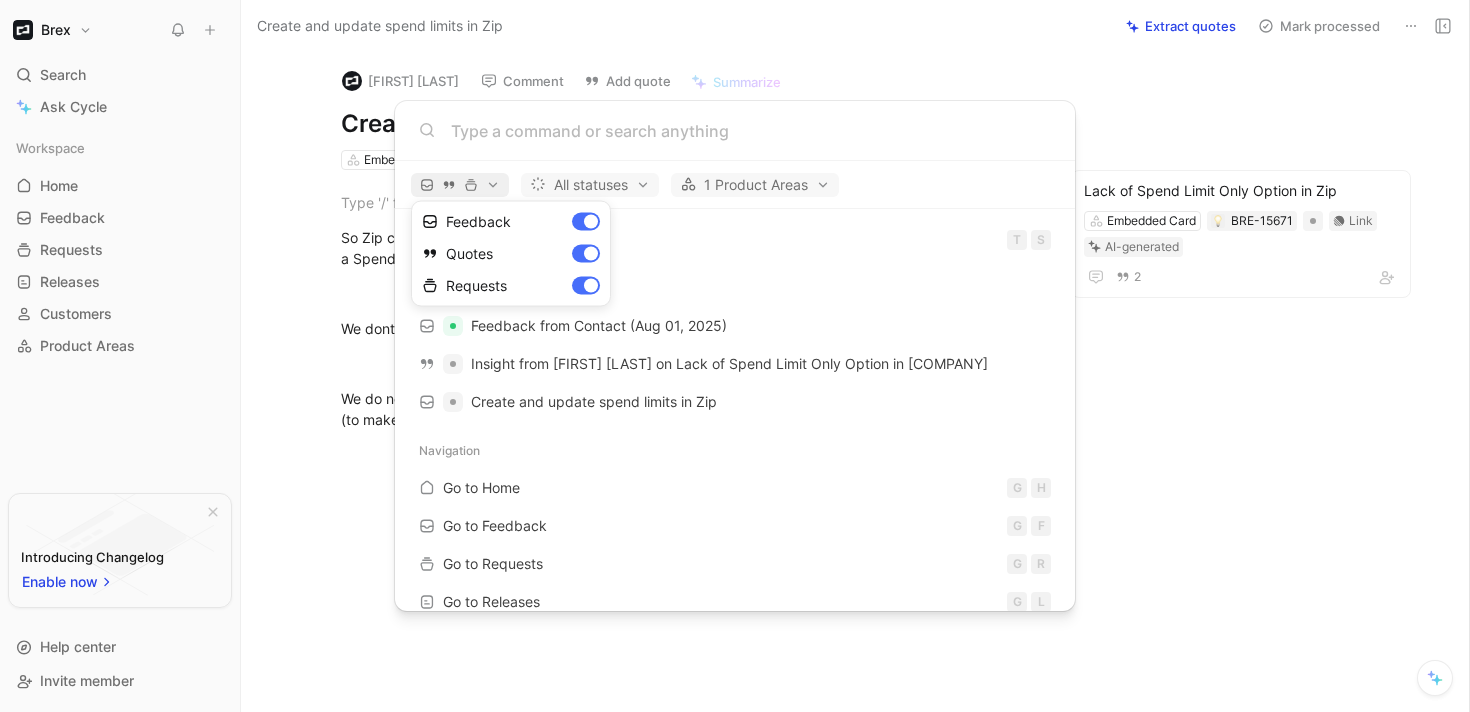 click at bounding box center [735, 356] 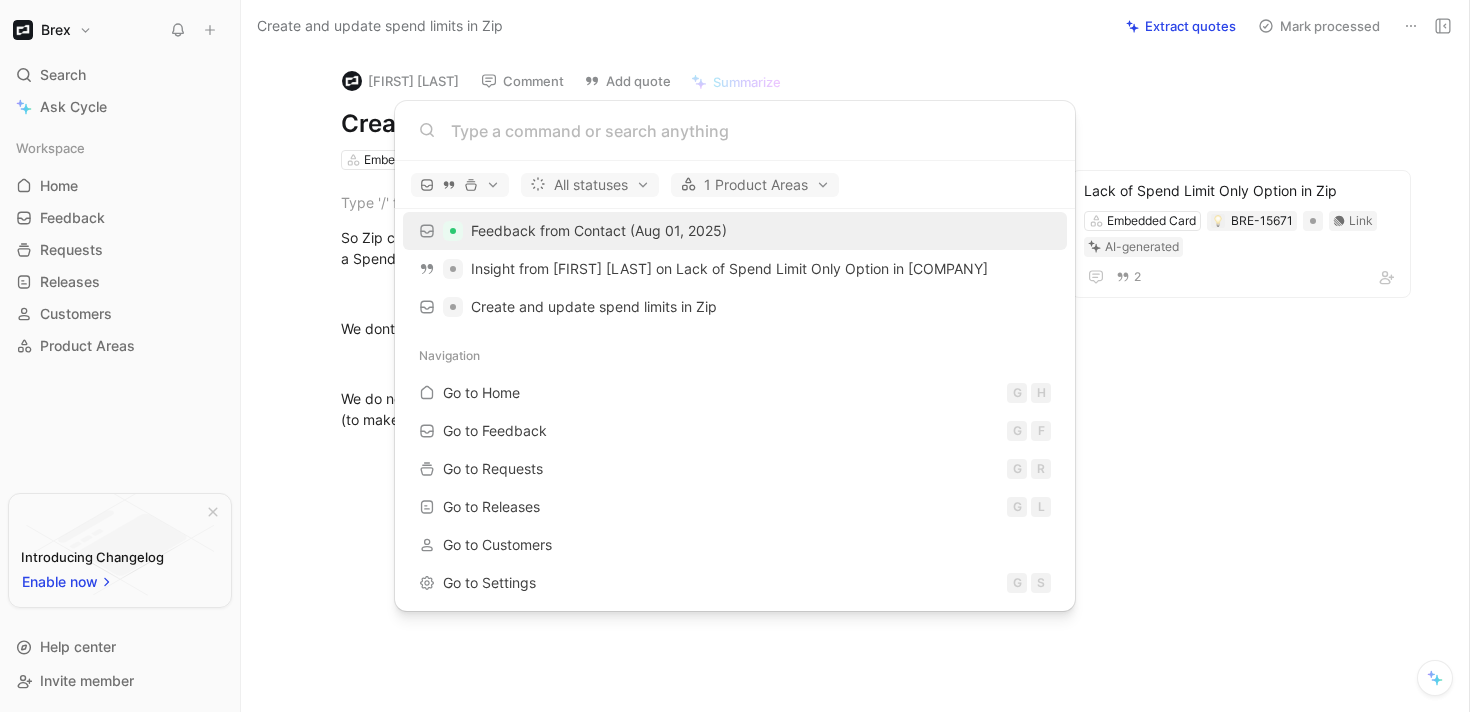 scroll, scrollTop: 97, scrollLeft: 0, axis: vertical 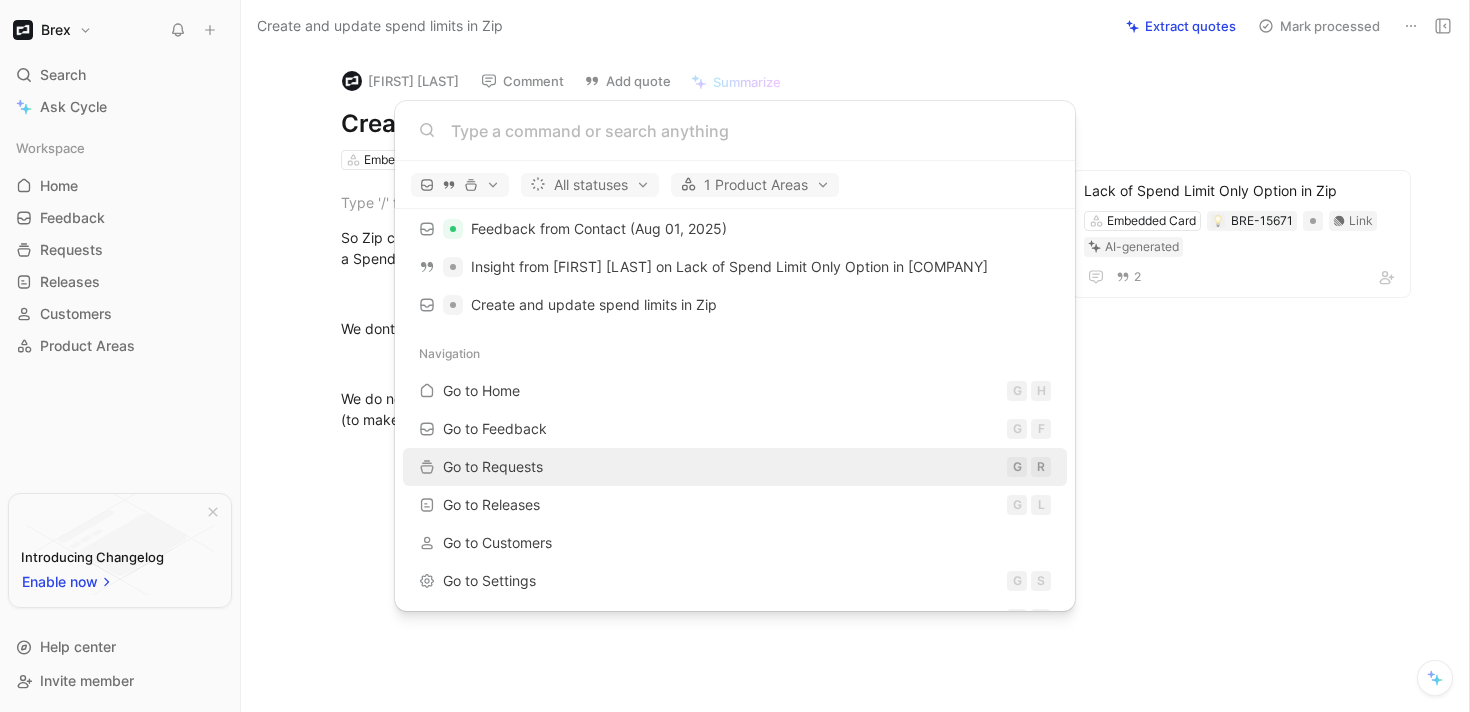 click on "Go to Requests" at bounding box center (493, 466) 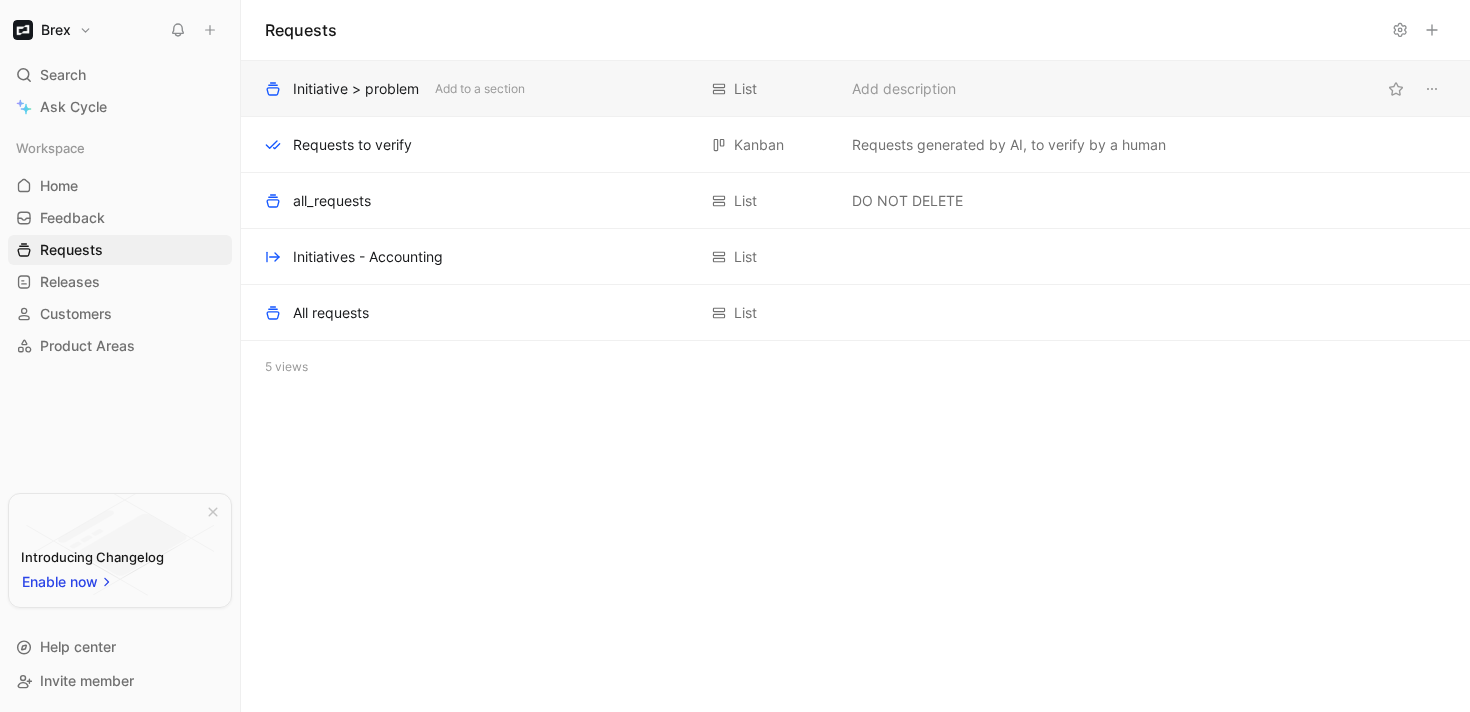 click on "Initiative > problem" at bounding box center [356, 89] 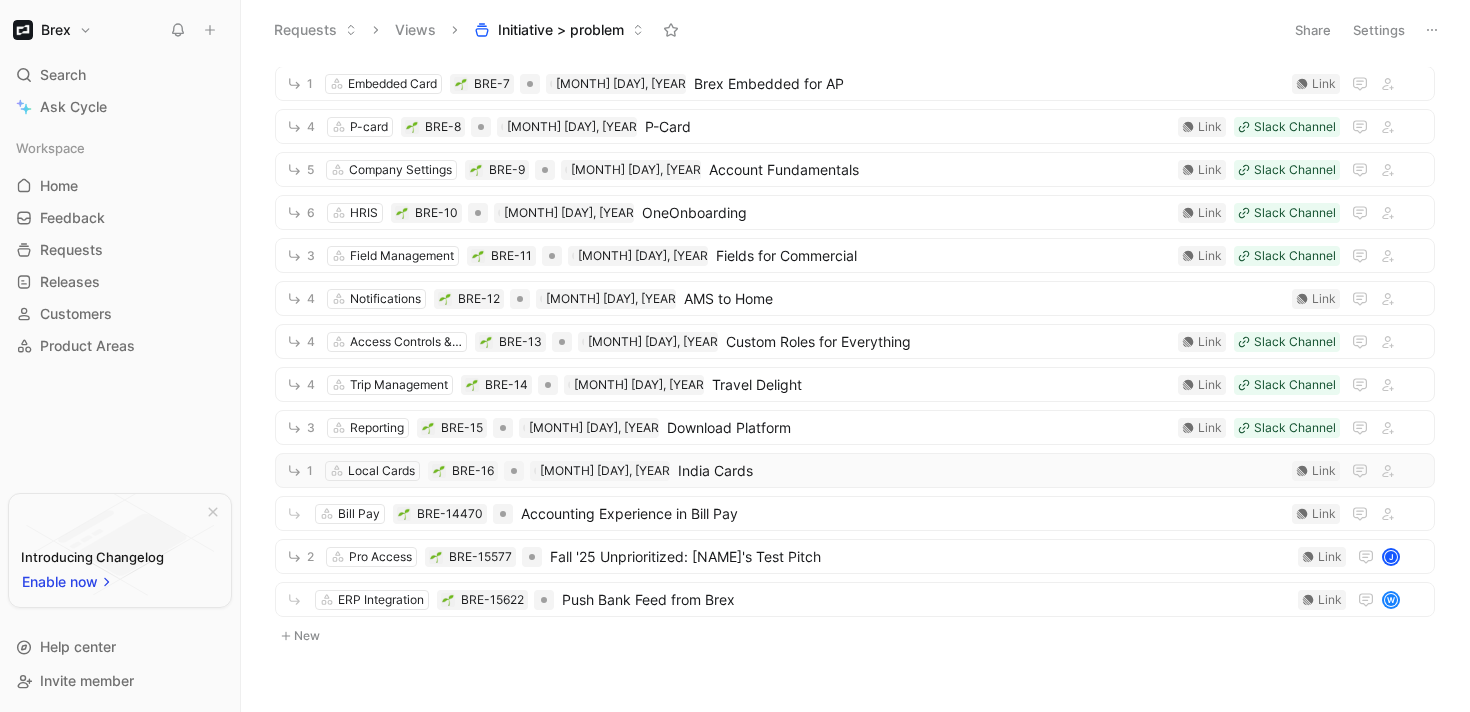 scroll, scrollTop: 295, scrollLeft: 0, axis: vertical 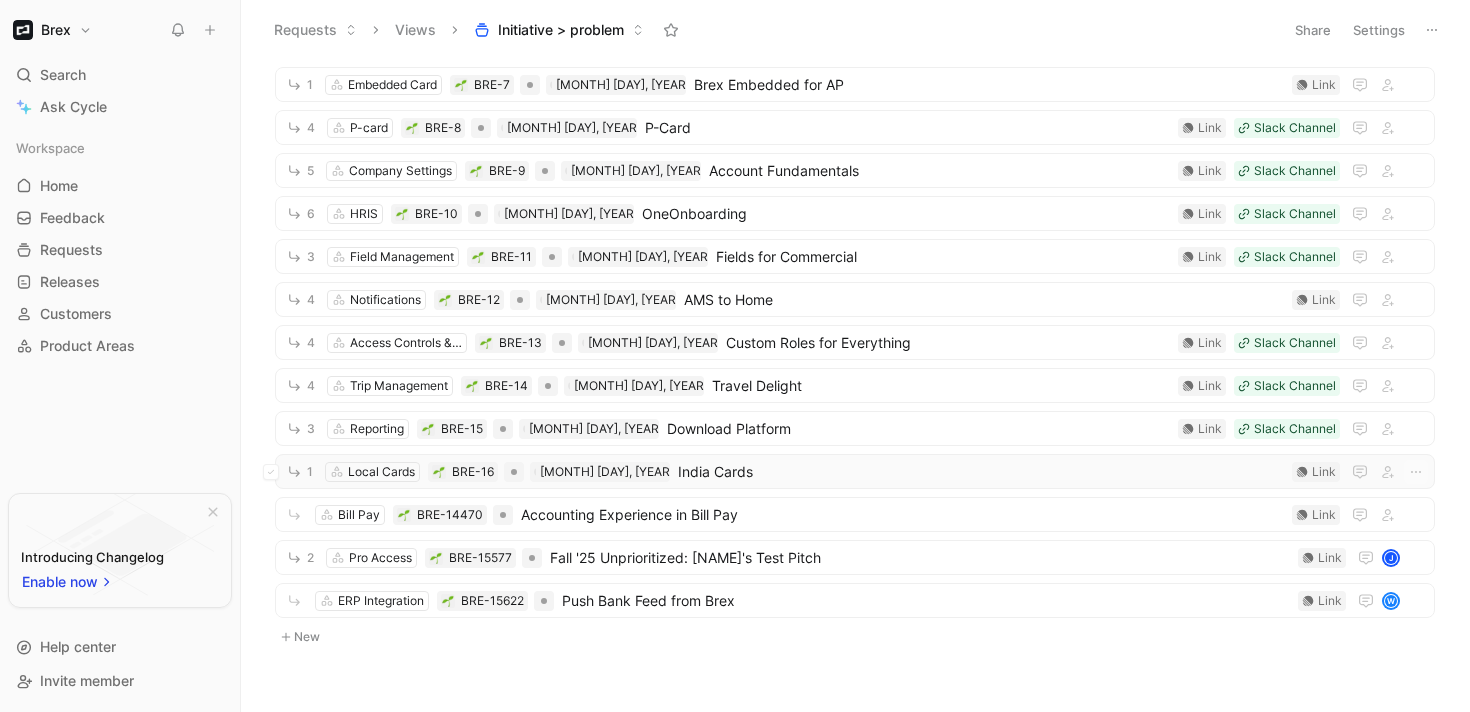 click on "India Cards" at bounding box center [981, 472] 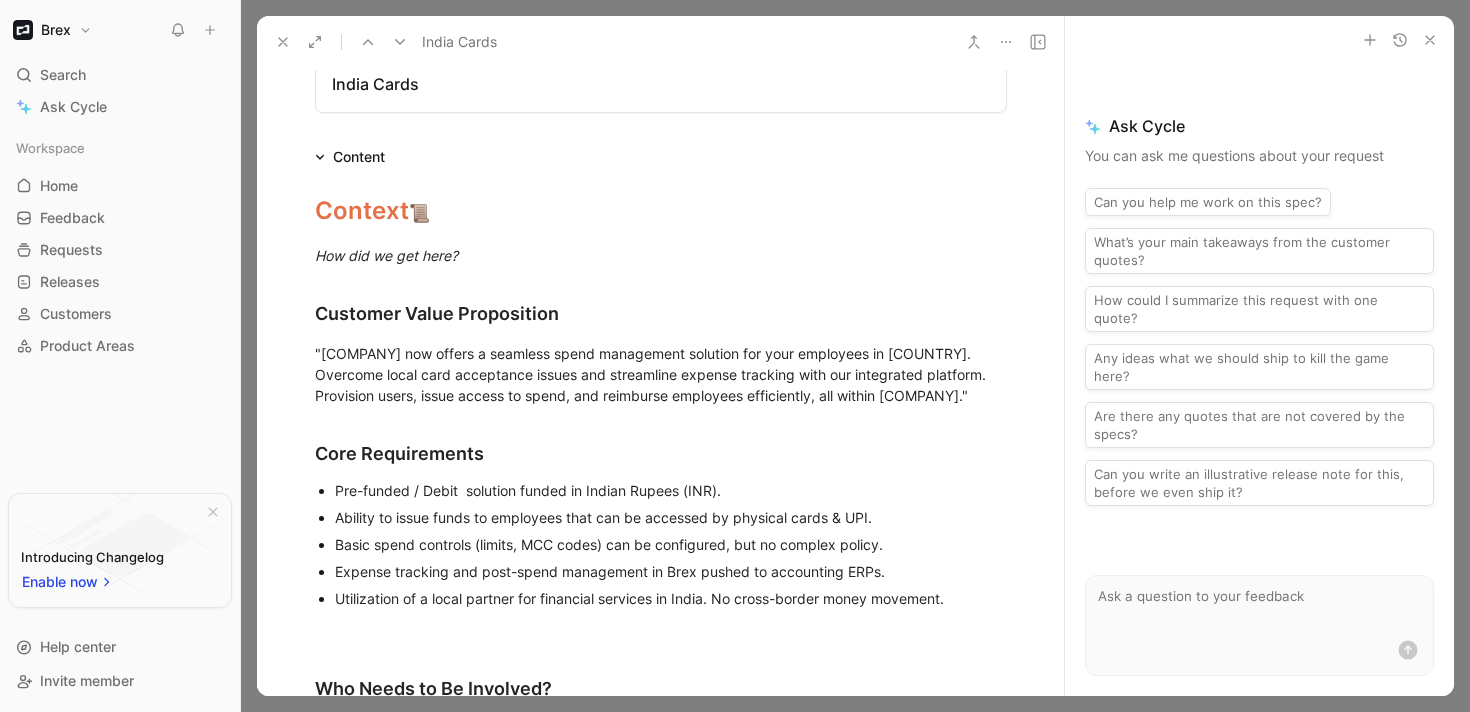 scroll, scrollTop: 1368, scrollLeft: 0, axis: vertical 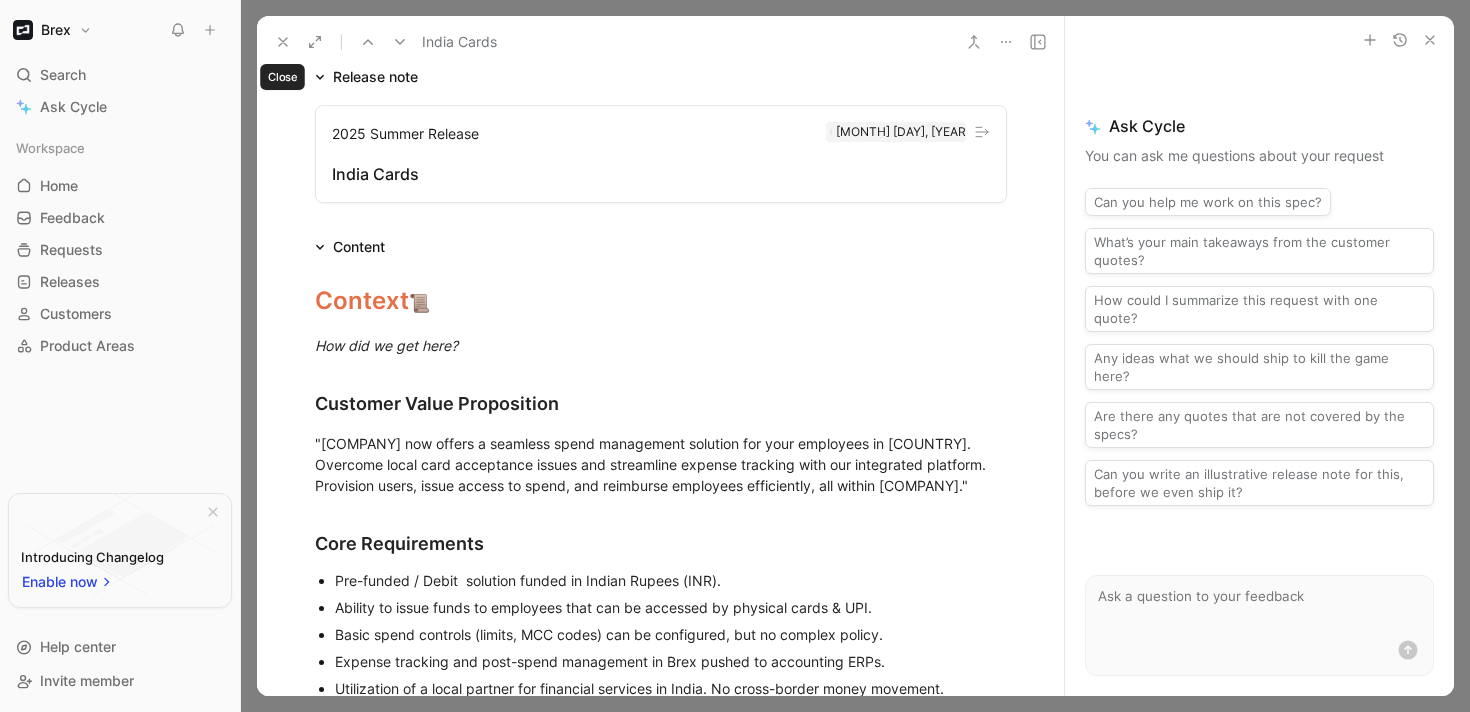 click 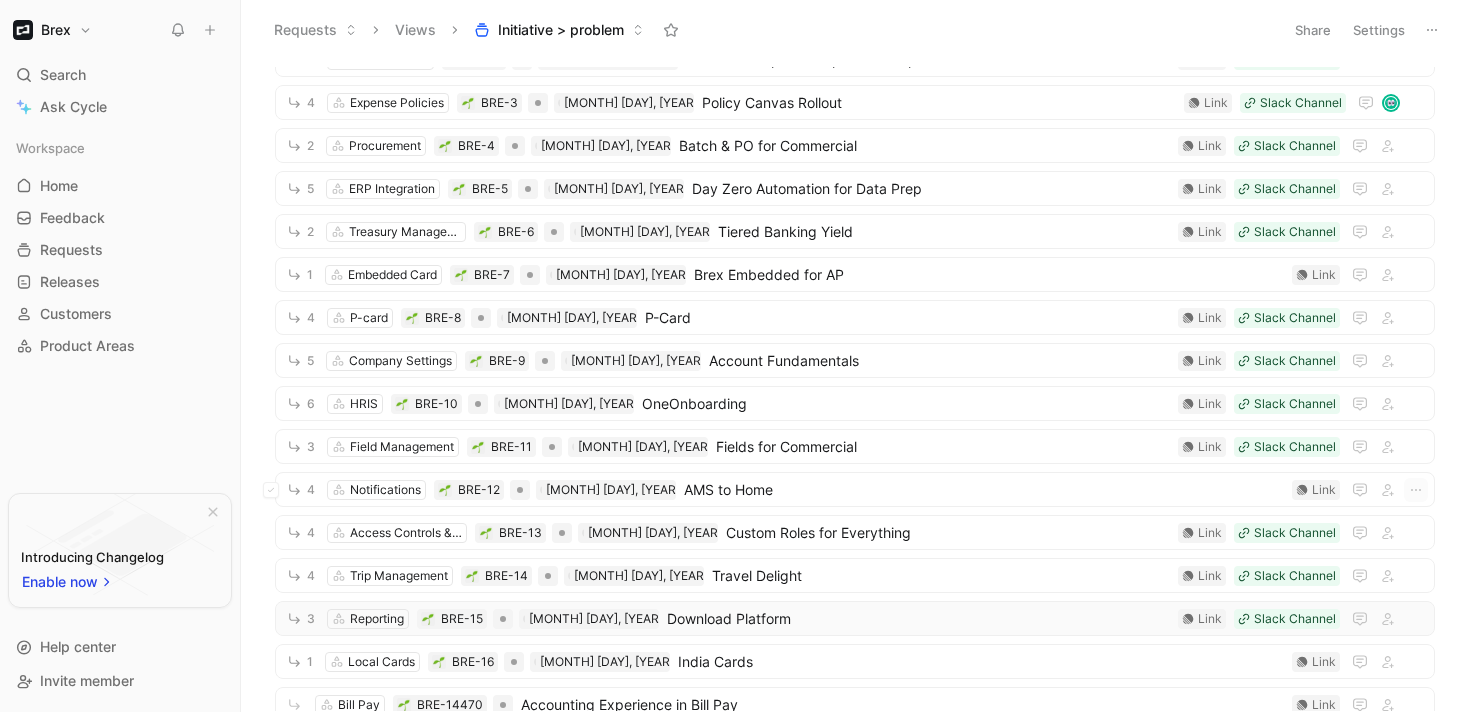 scroll, scrollTop: 104, scrollLeft: 0, axis: vertical 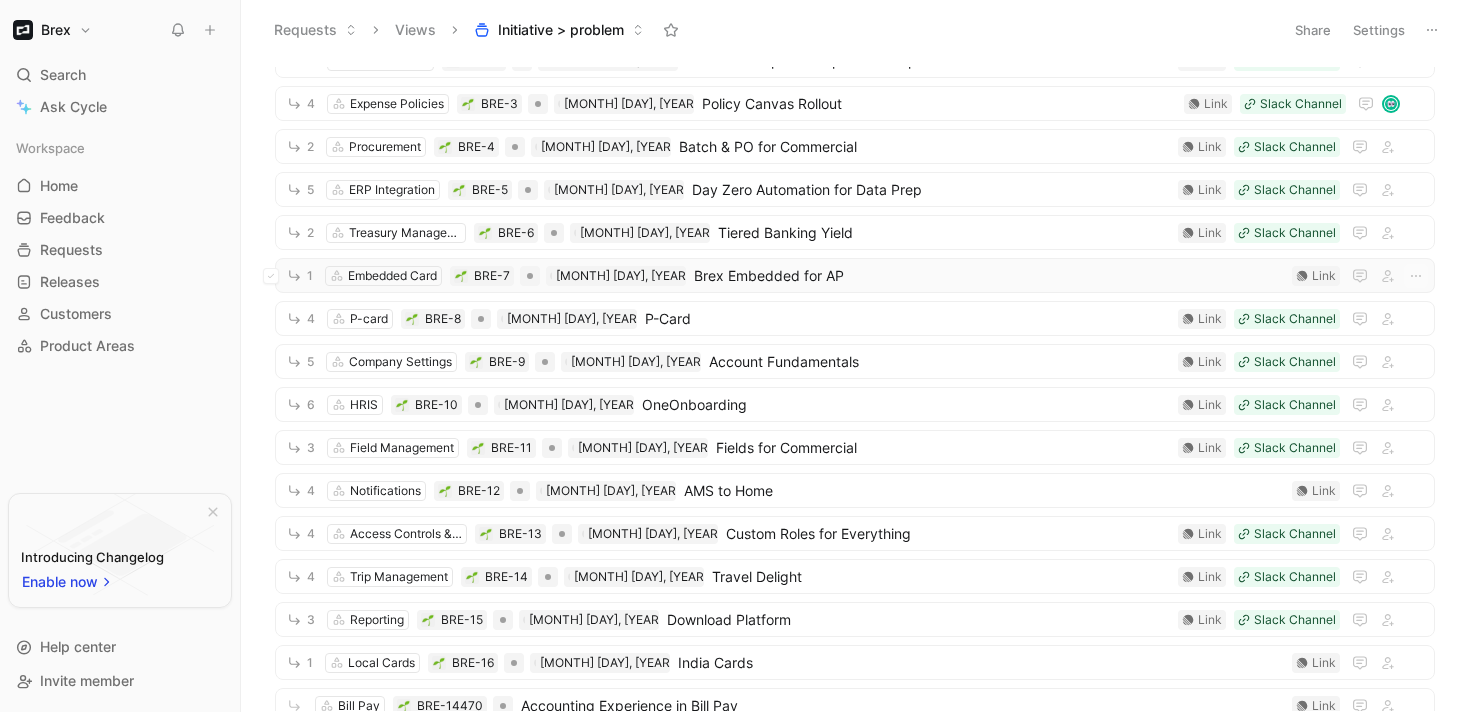 click on "Brex Embedded for AP" at bounding box center [989, 276] 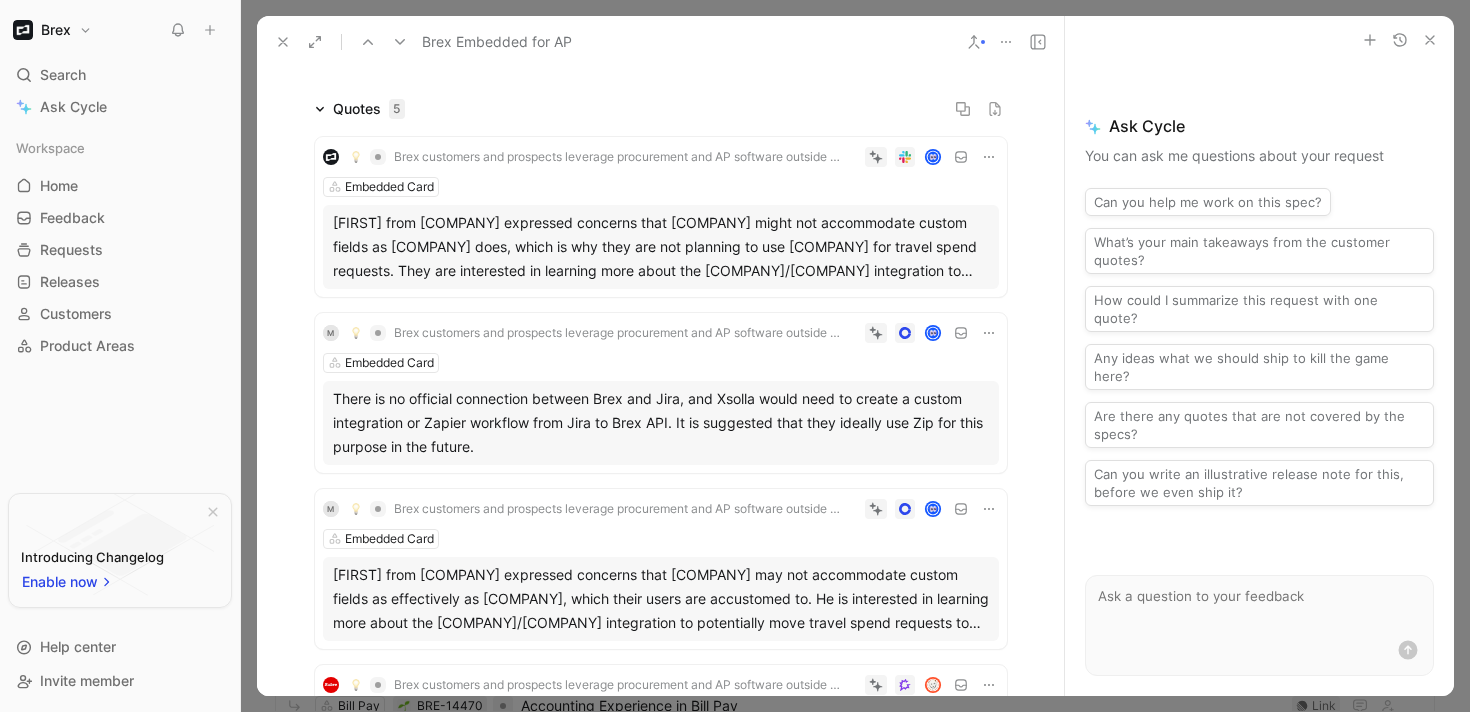 scroll, scrollTop: 0, scrollLeft: 0, axis: both 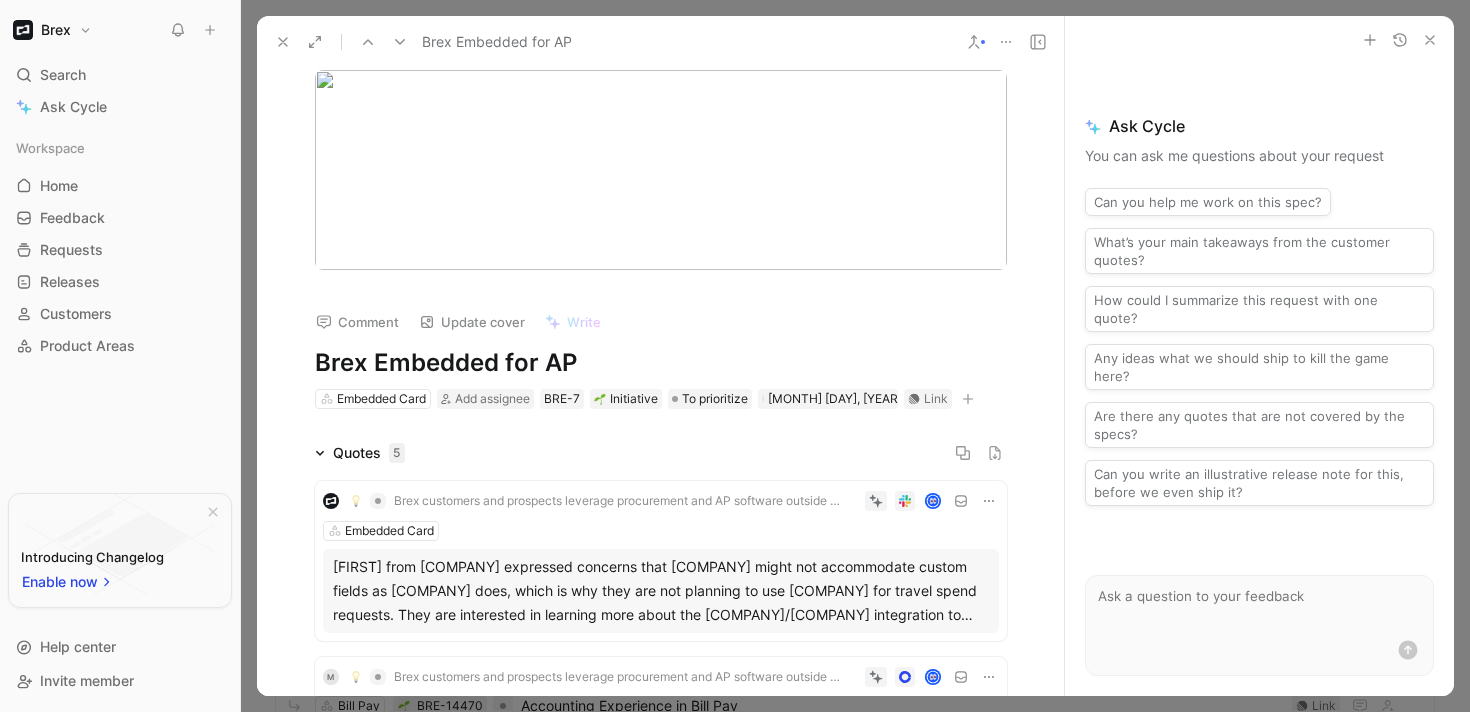 click 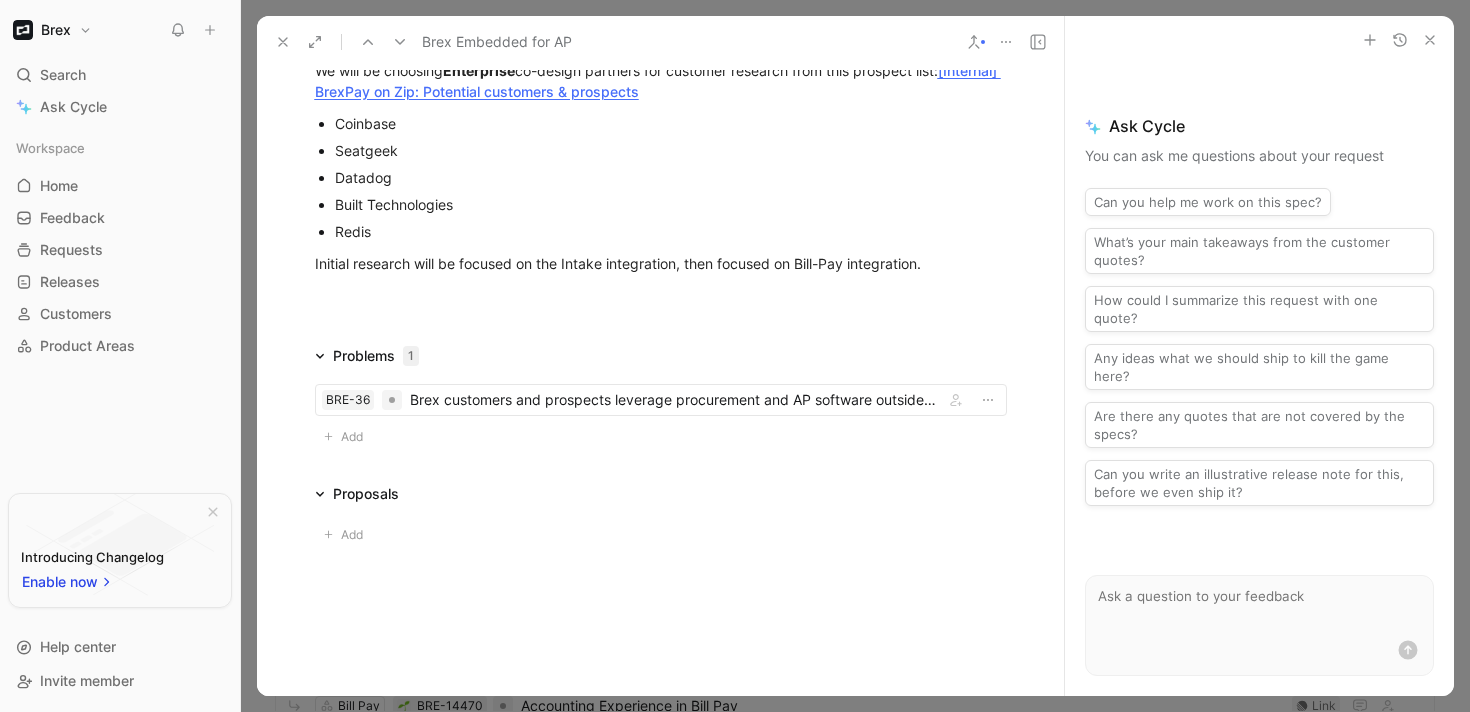 scroll, scrollTop: 2542, scrollLeft: 0, axis: vertical 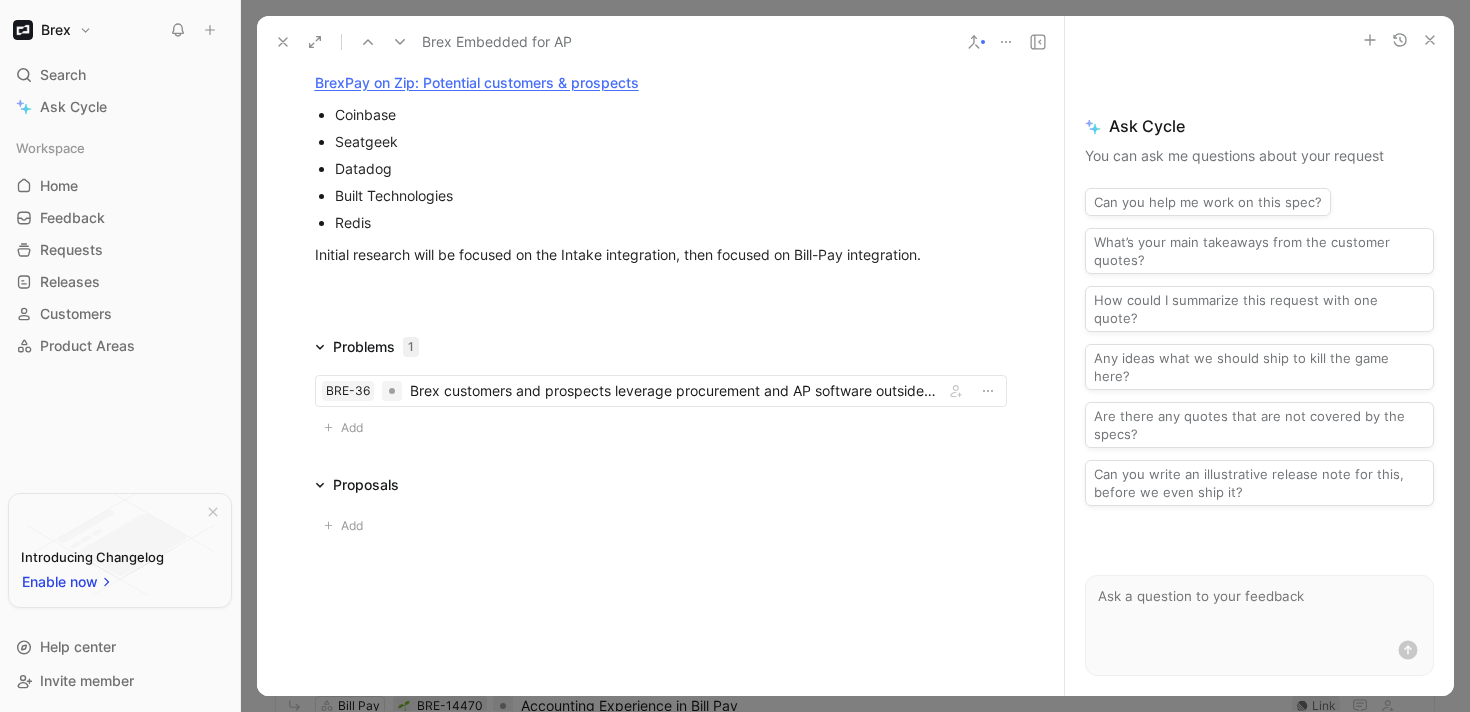 click 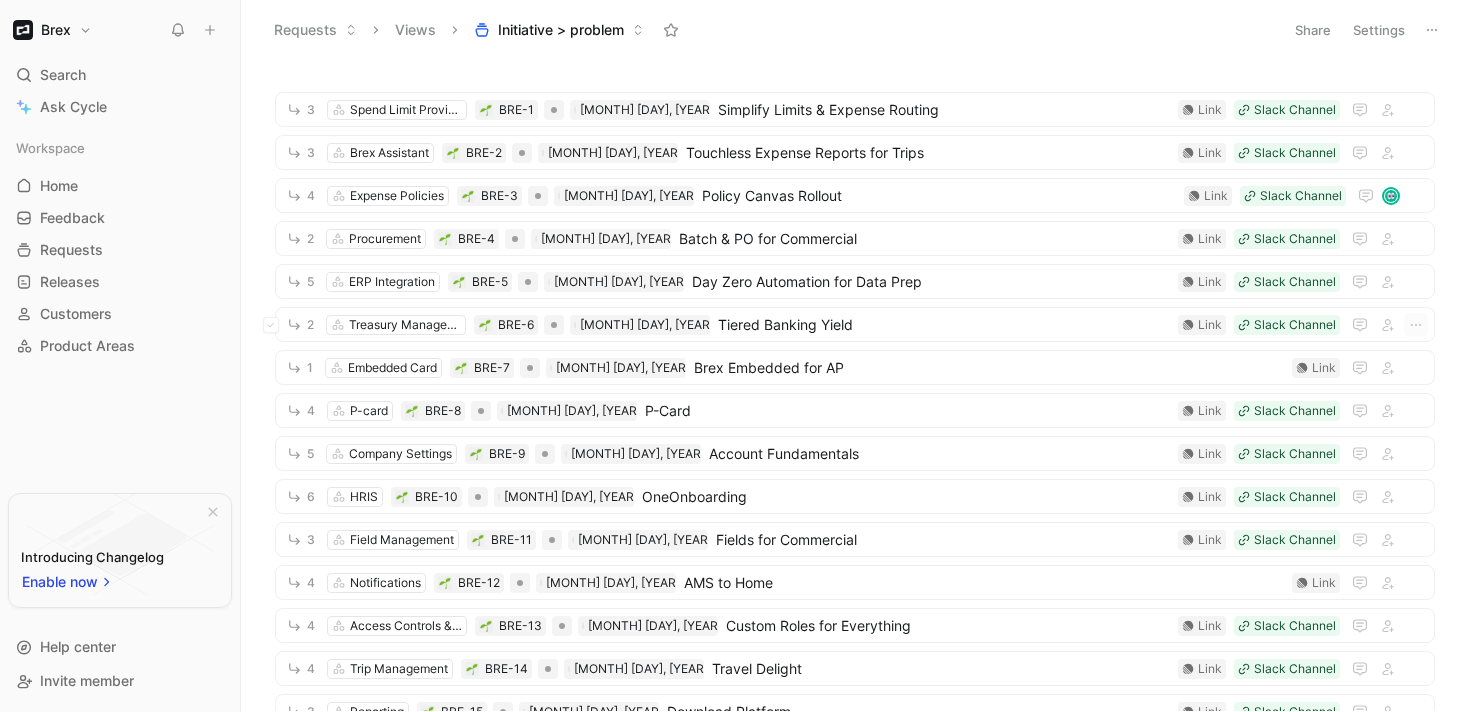 scroll, scrollTop: 6, scrollLeft: 0, axis: vertical 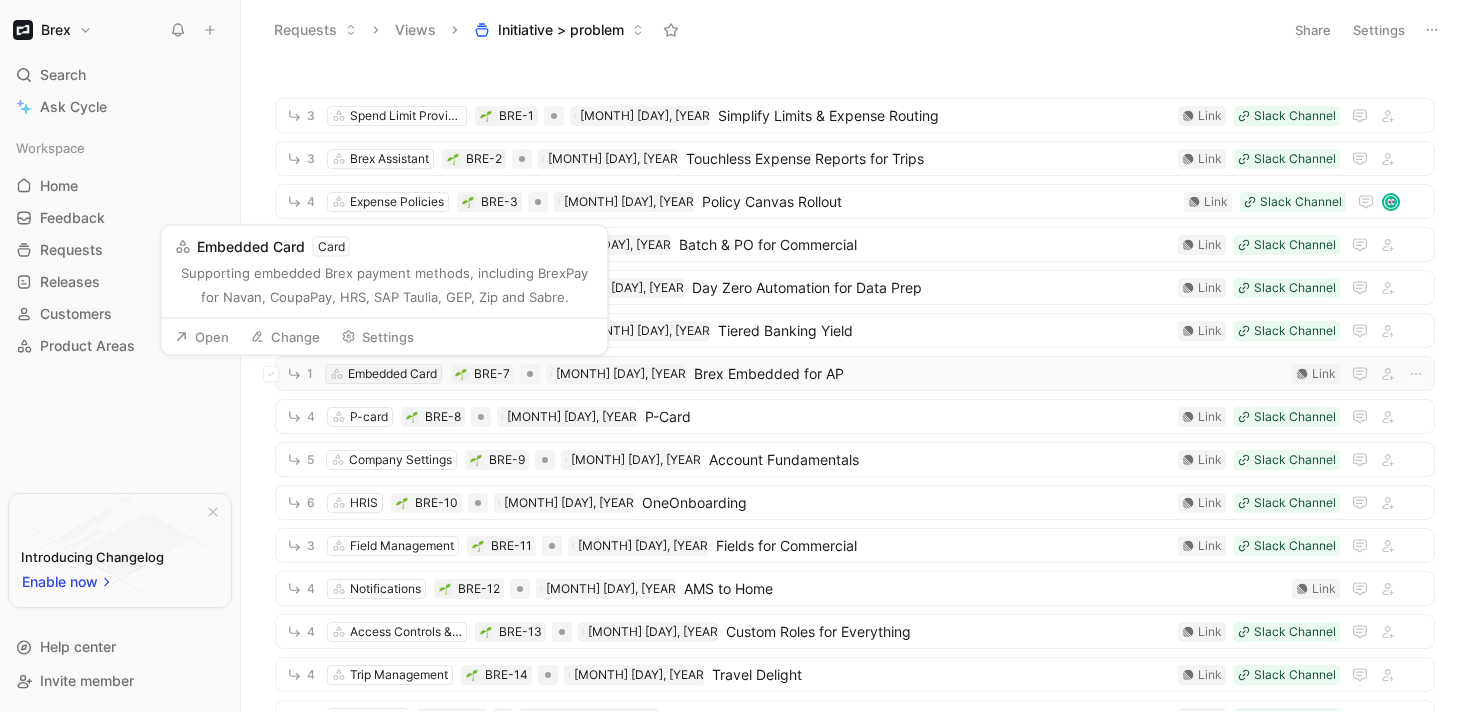 click on "Embedded Card" at bounding box center (392, 374) 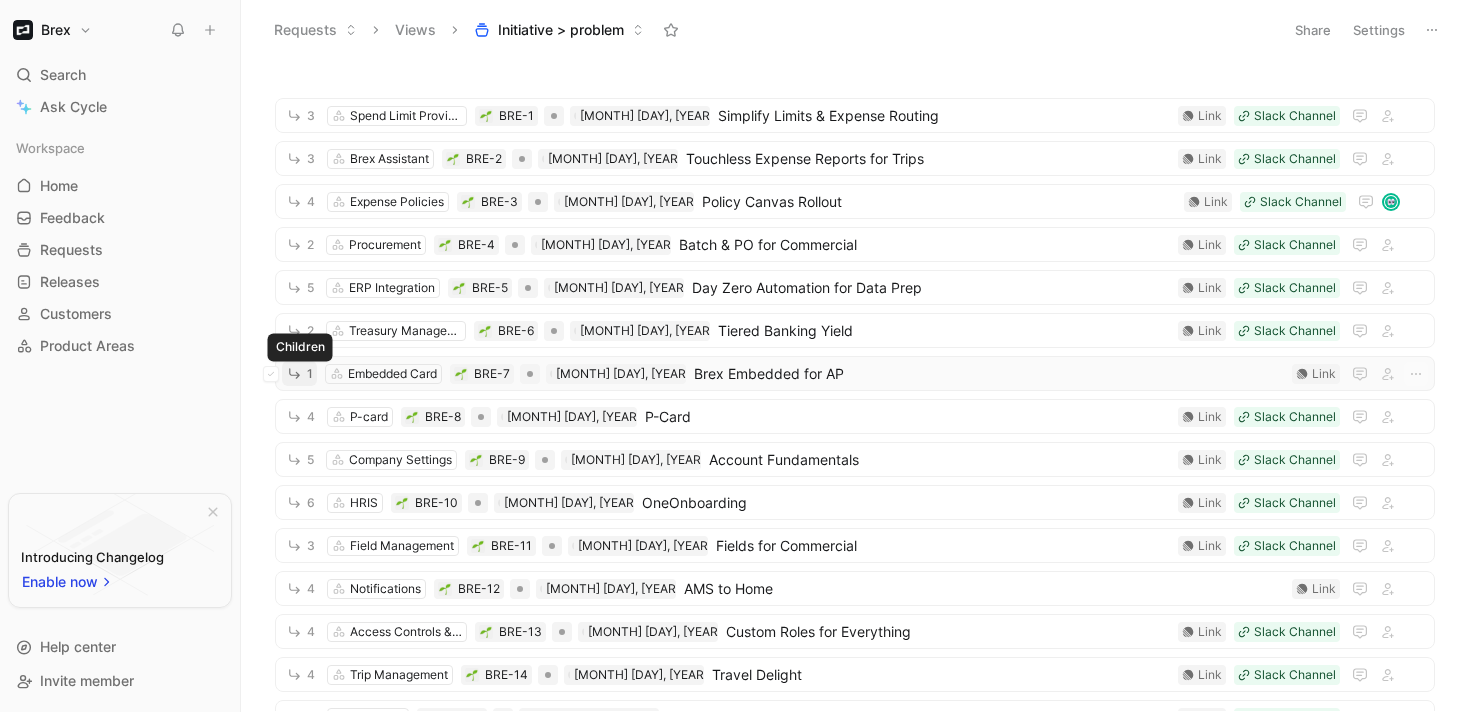 click 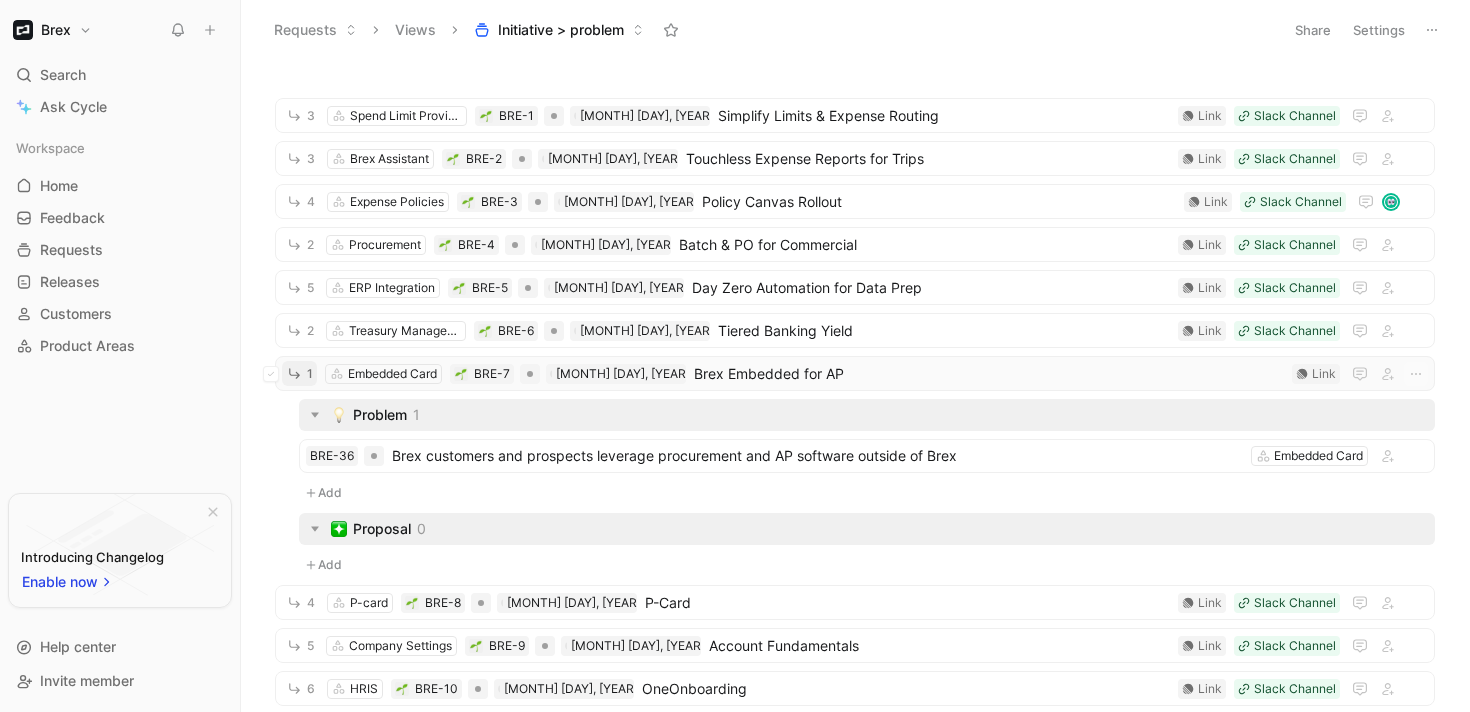 scroll, scrollTop: 0, scrollLeft: 0, axis: both 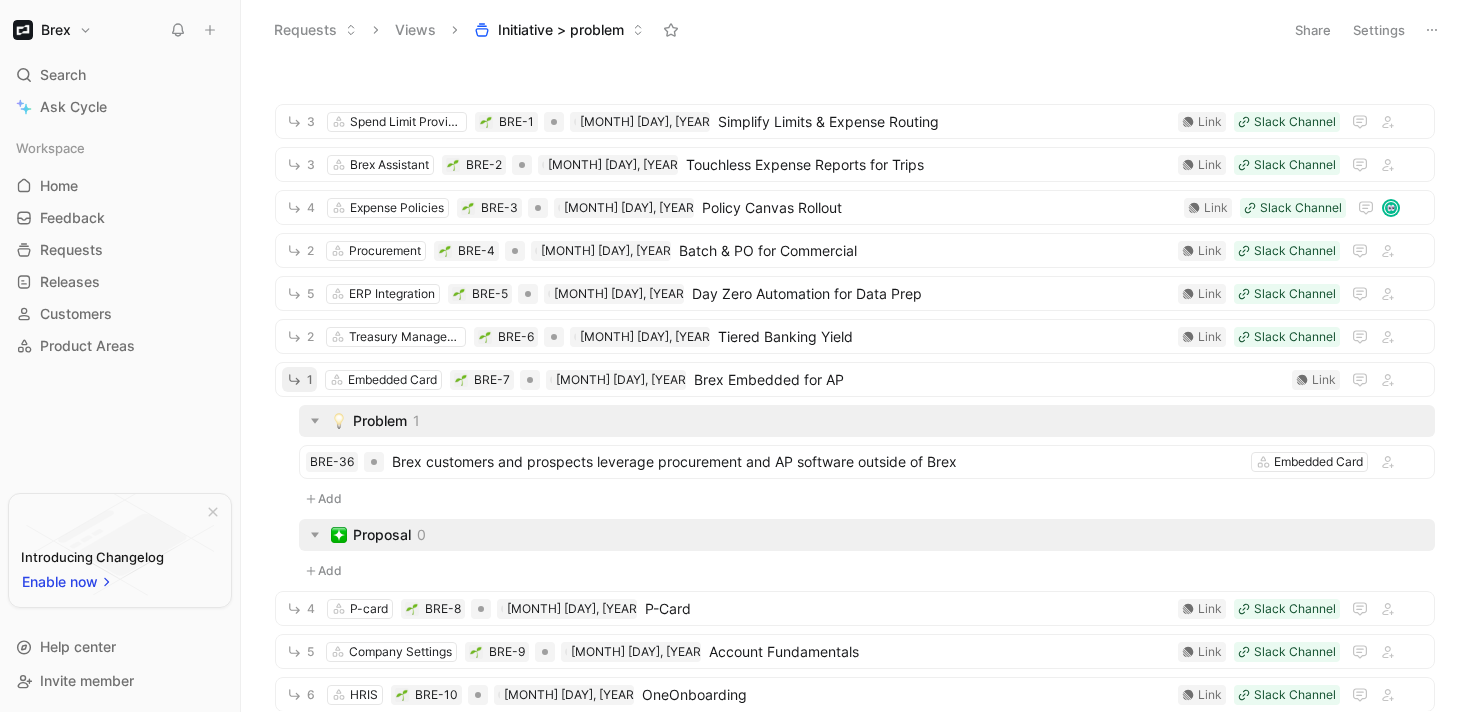 click on "Views" at bounding box center [415, 30] 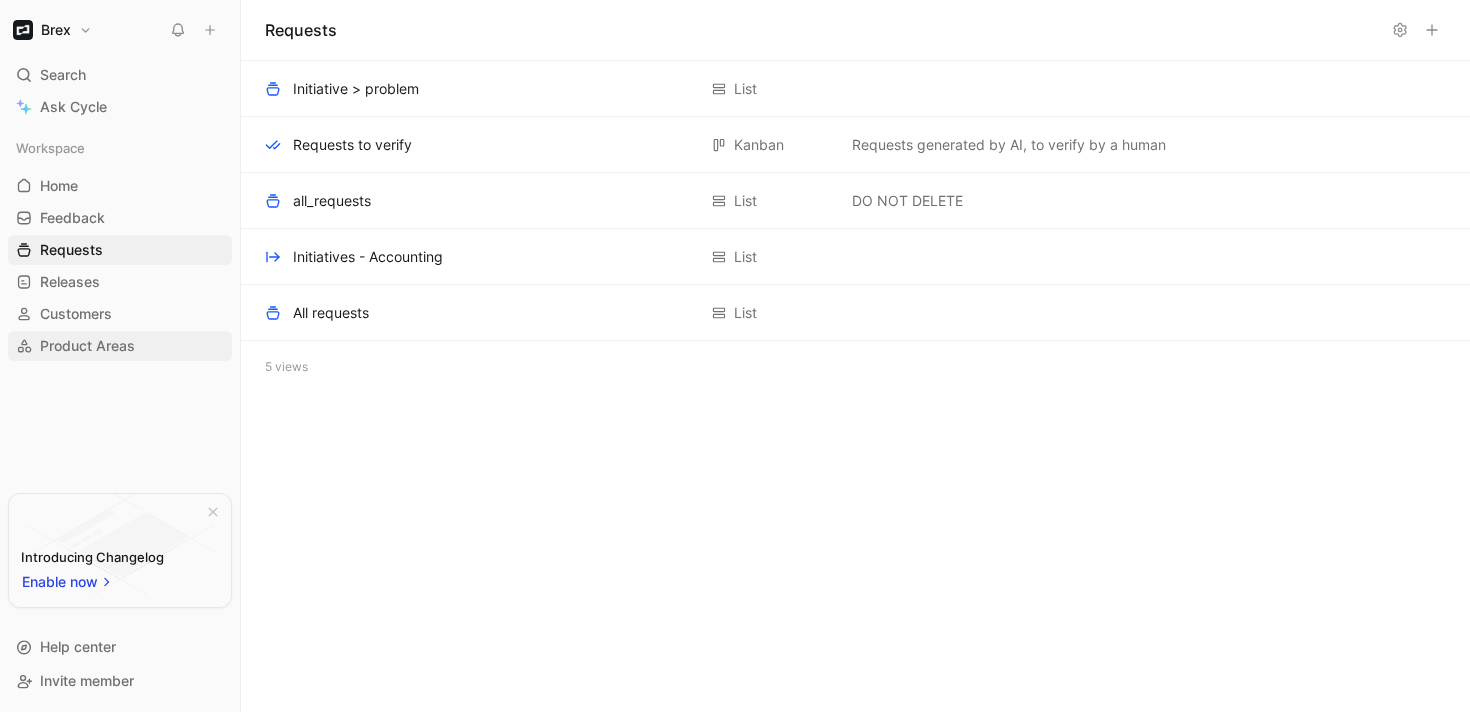click on "Product Areas" at bounding box center (87, 346) 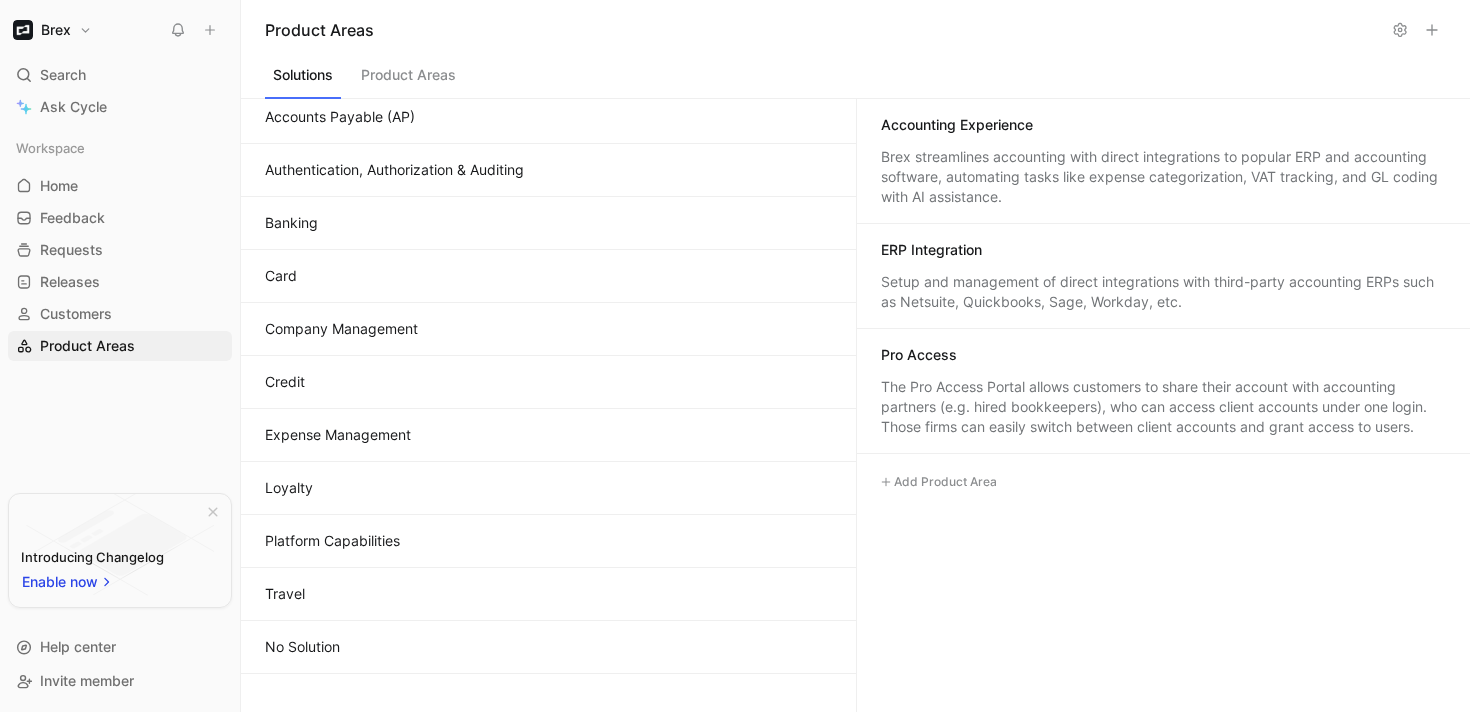 scroll, scrollTop: 64, scrollLeft: 0, axis: vertical 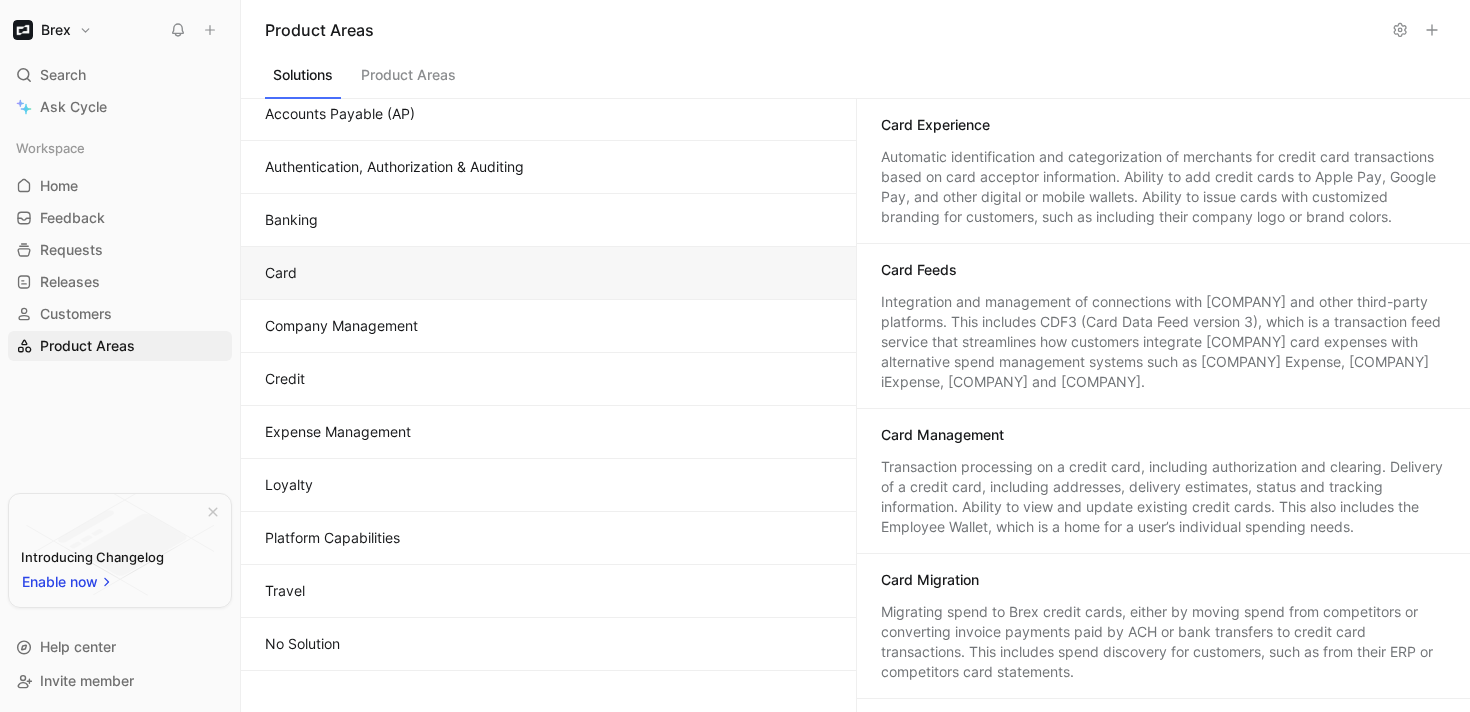 click on "Card" at bounding box center (548, 273) 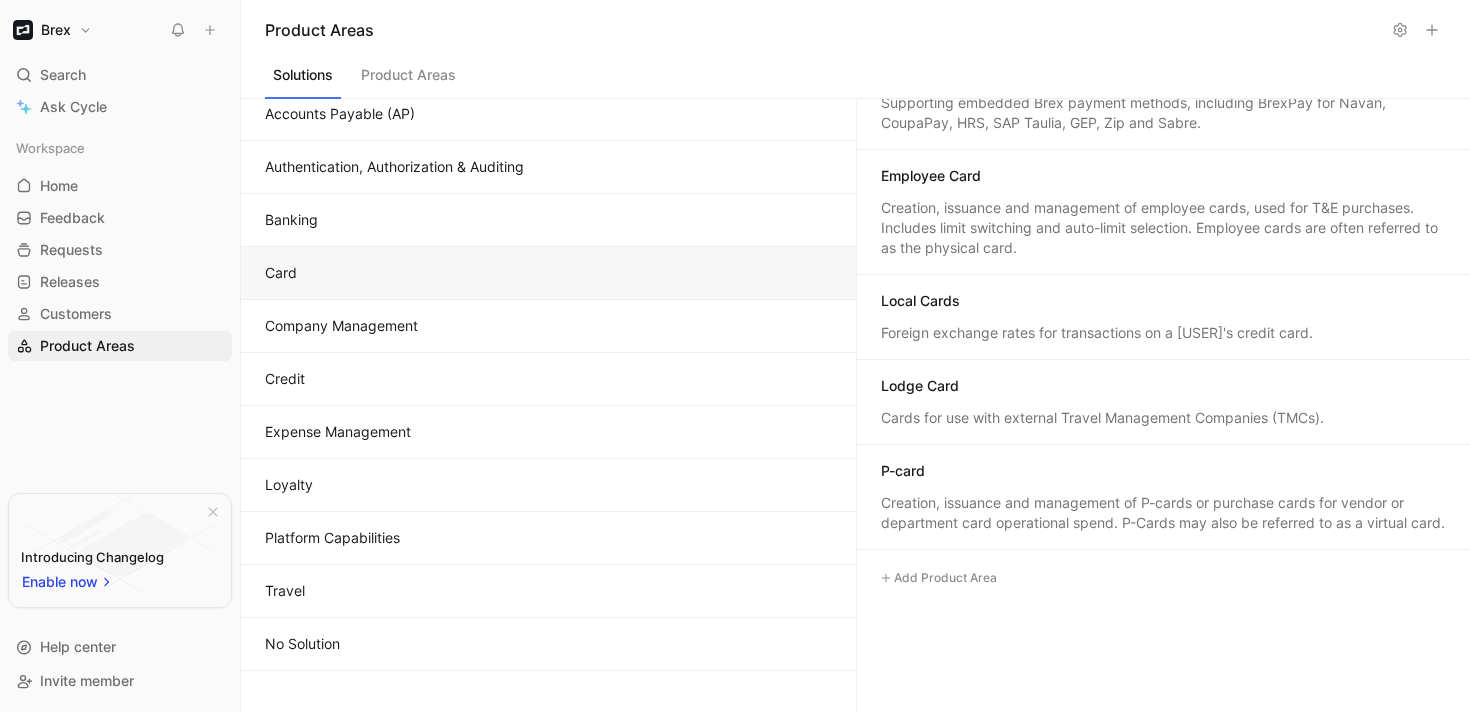 scroll, scrollTop: 651, scrollLeft: 0, axis: vertical 